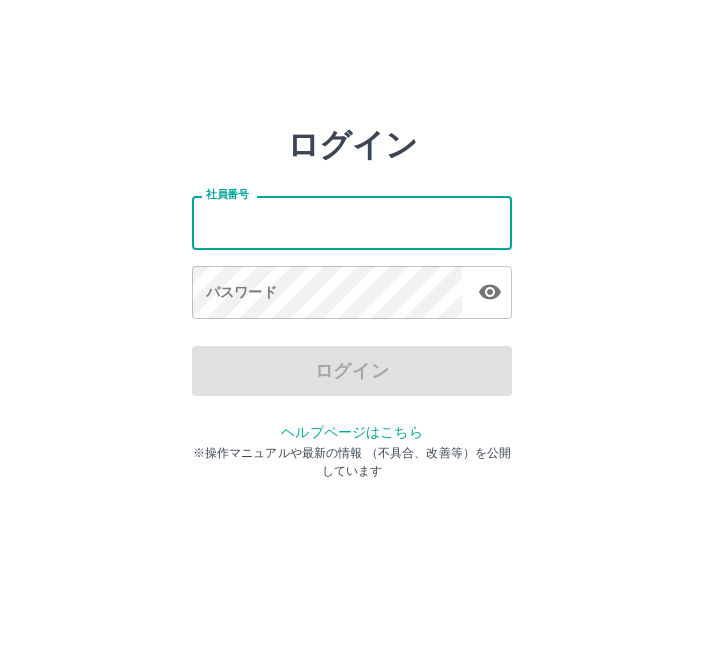 scroll, scrollTop: 0, scrollLeft: 0, axis: both 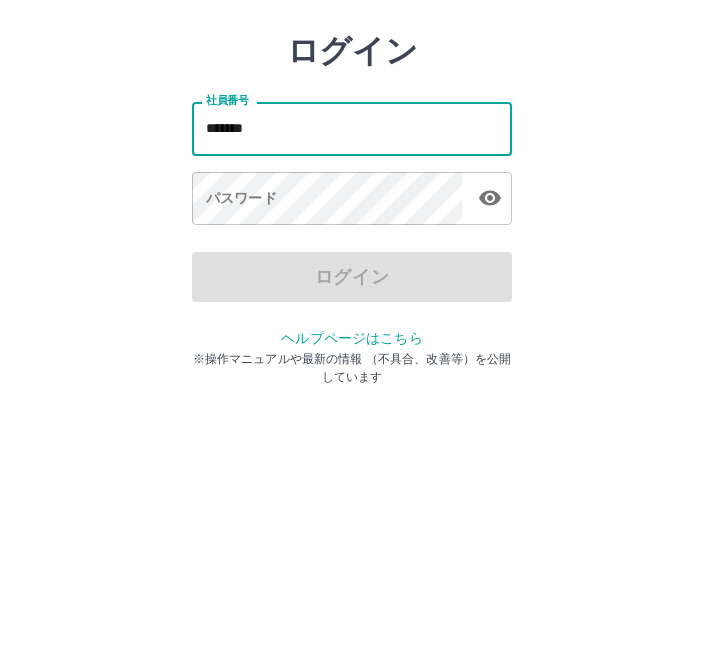 type on "*******" 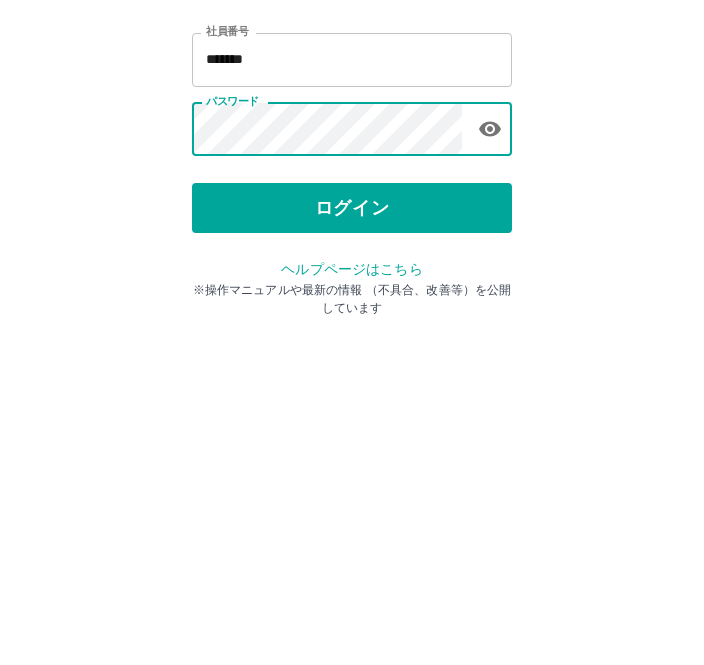 click on "ログイン" at bounding box center (352, 371) 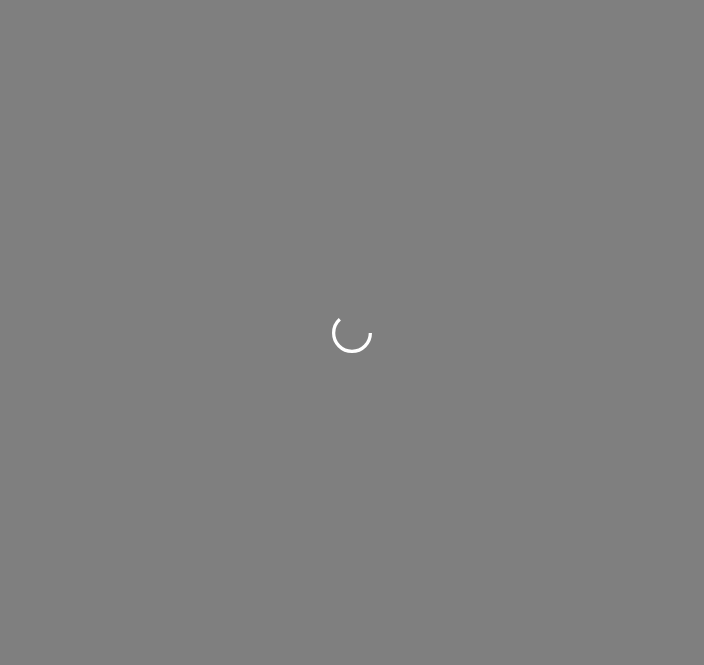 scroll, scrollTop: 0, scrollLeft: 0, axis: both 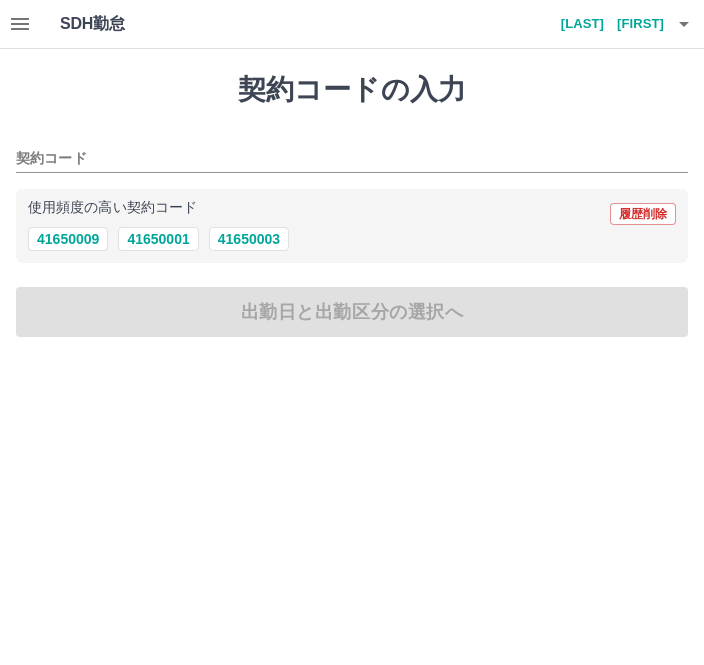 click on "41650003" at bounding box center [249, 239] 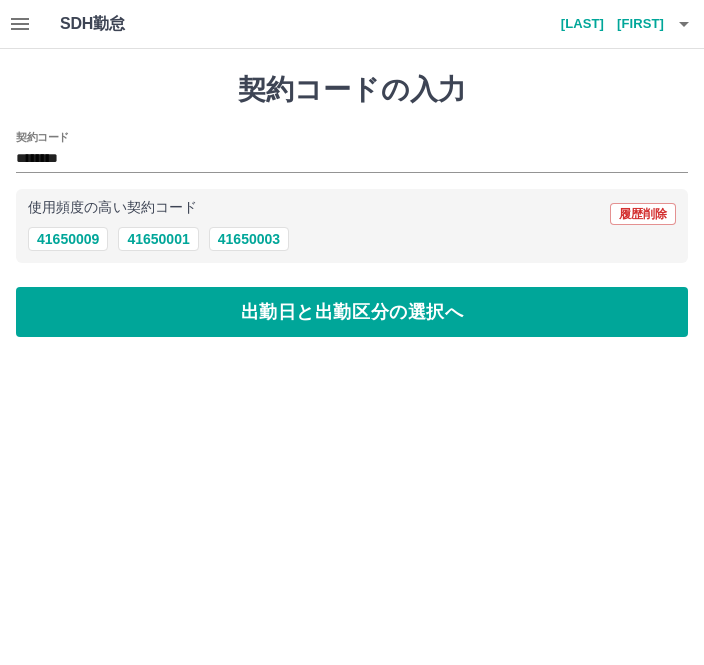 type on "********" 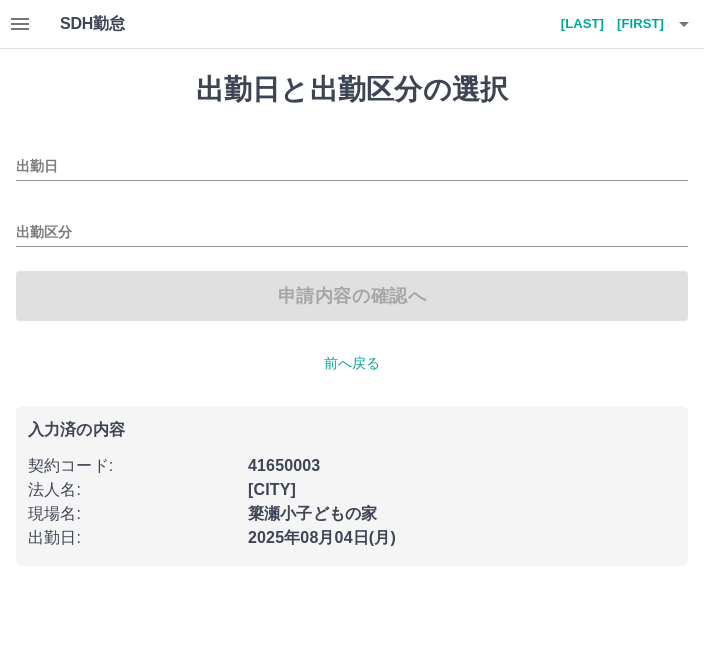 type on "**********" 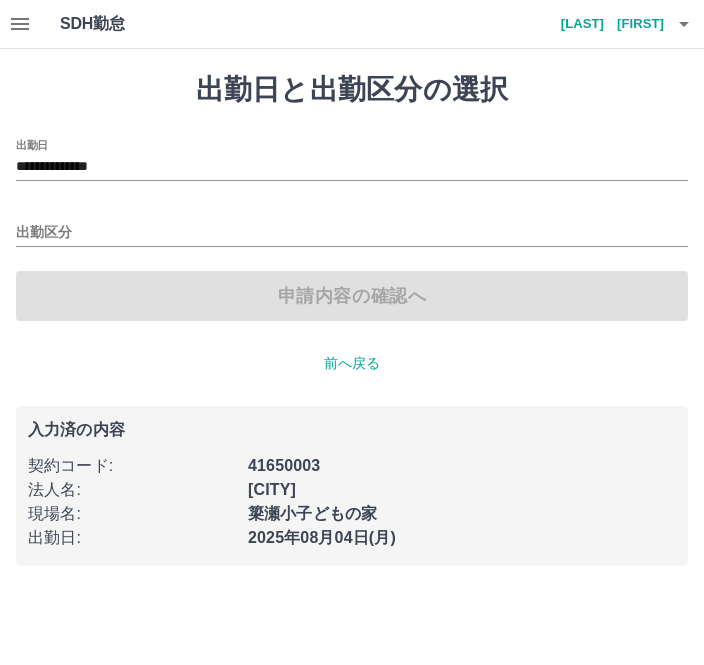 click on "出勤区分" at bounding box center (352, 233) 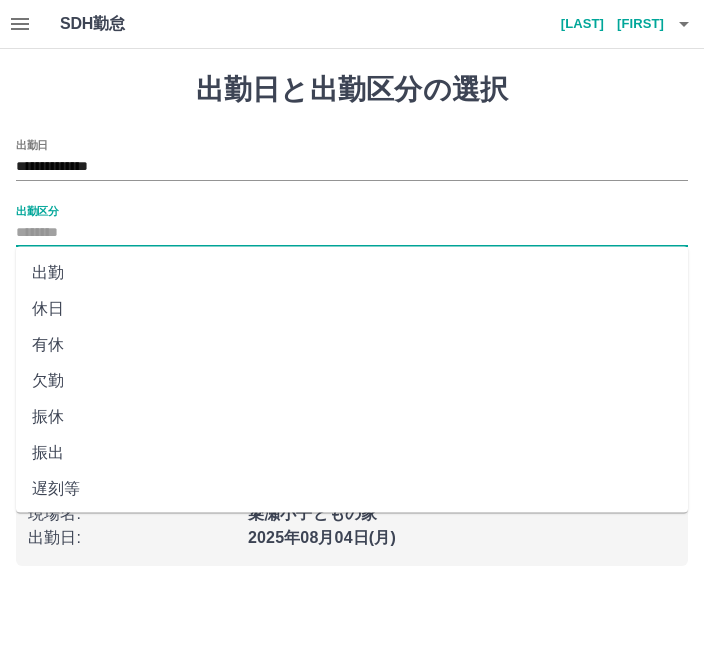 click on "出勤" at bounding box center [352, 273] 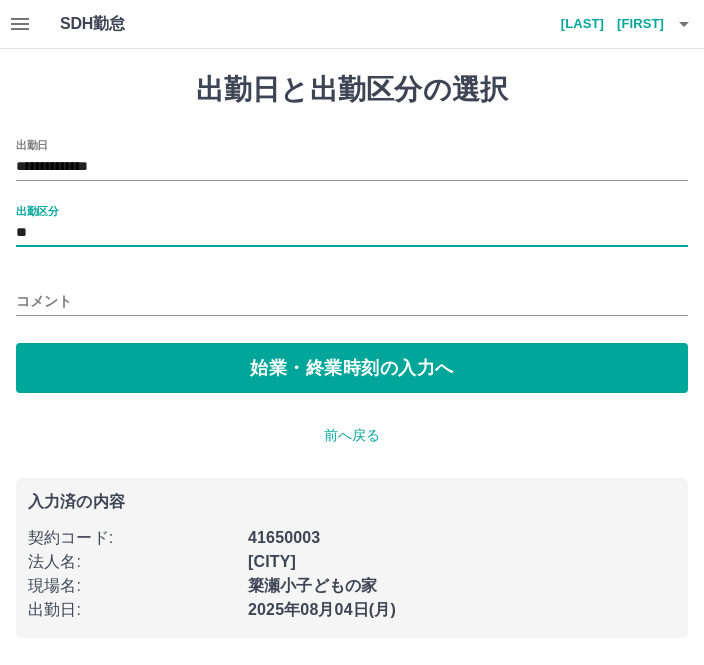 click on "**" at bounding box center [352, 233] 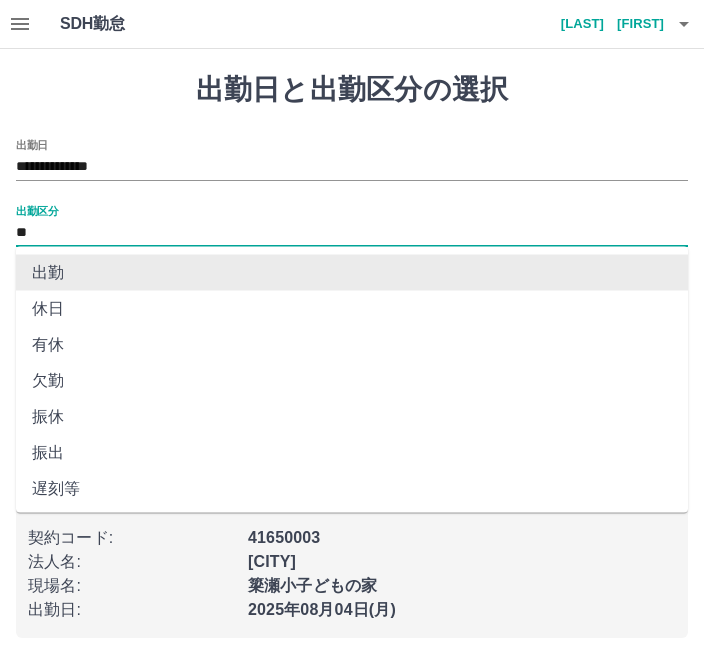 click on "出勤" at bounding box center (352, 273) 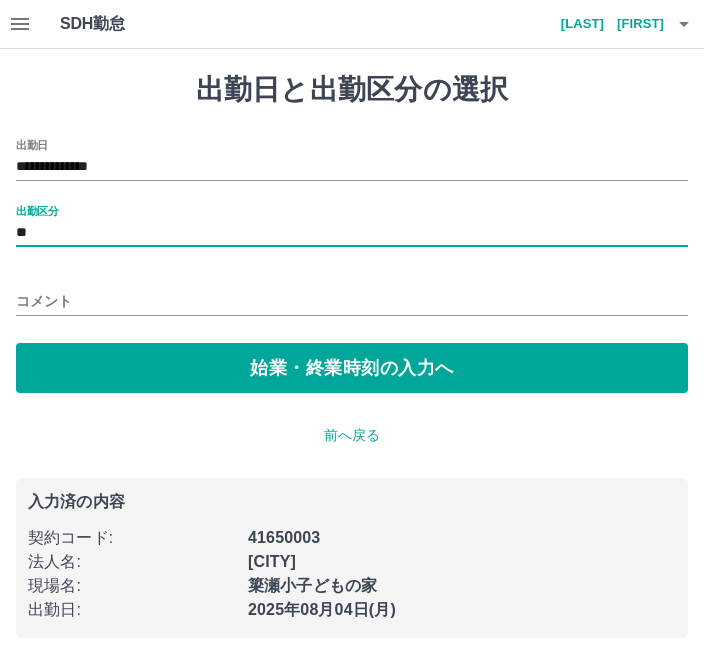 click on "始業・終業時刻の入力へ" at bounding box center [352, 368] 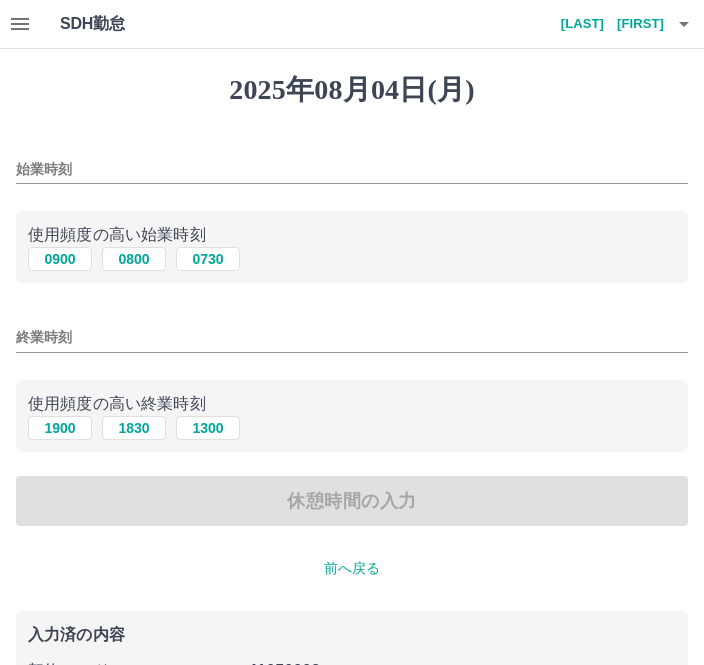 click on "0800" at bounding box center (134, 259) 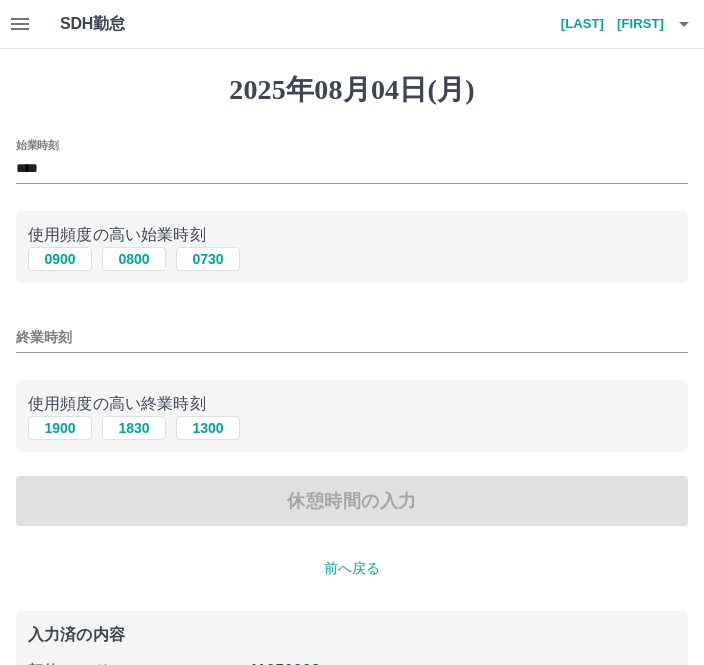 click on "終業時刻" at bounding box center [352, 337] 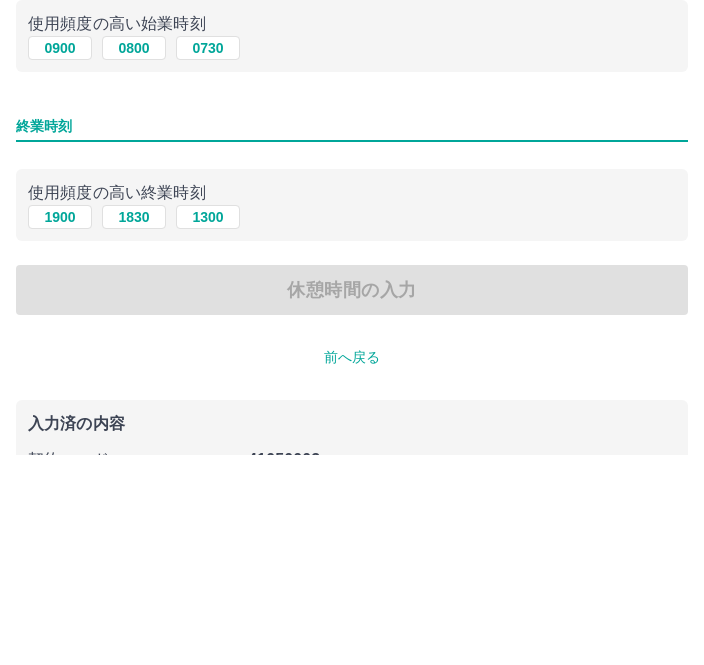 click on "1830" at bounding box center [134, 428] 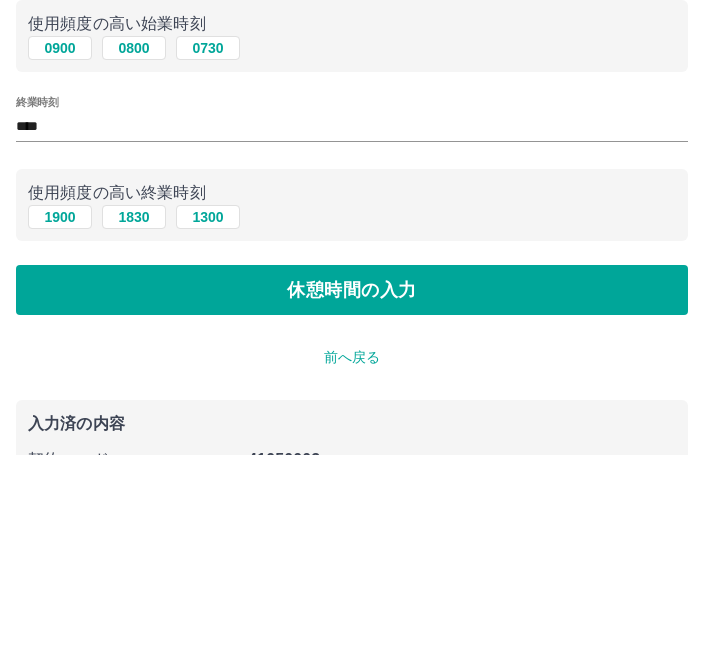 scroll, scrollTop: 156, scrollLeft: 0, axis: vertical 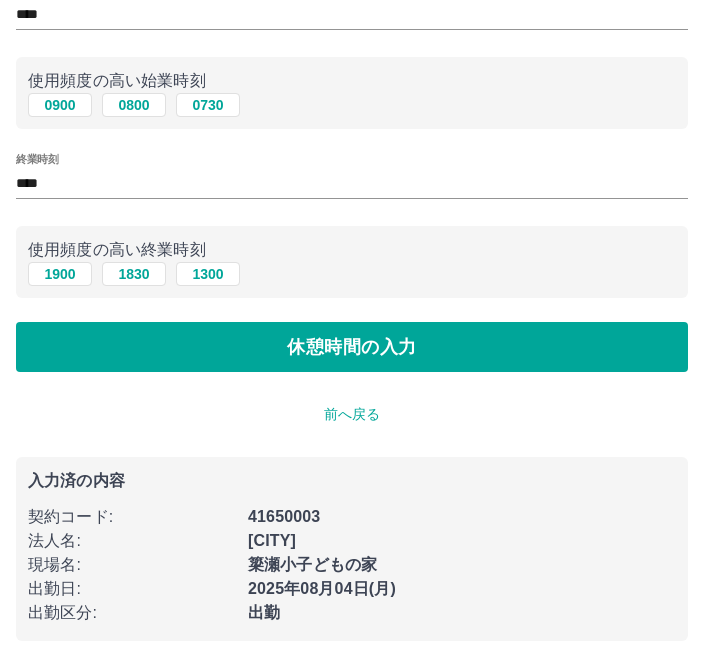click on "****" at bounding box center (352, 183) 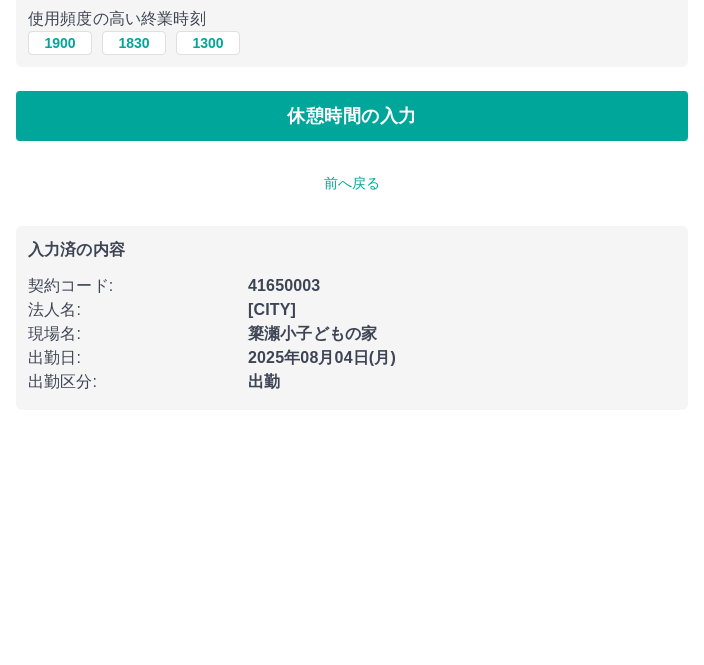 type on "****" 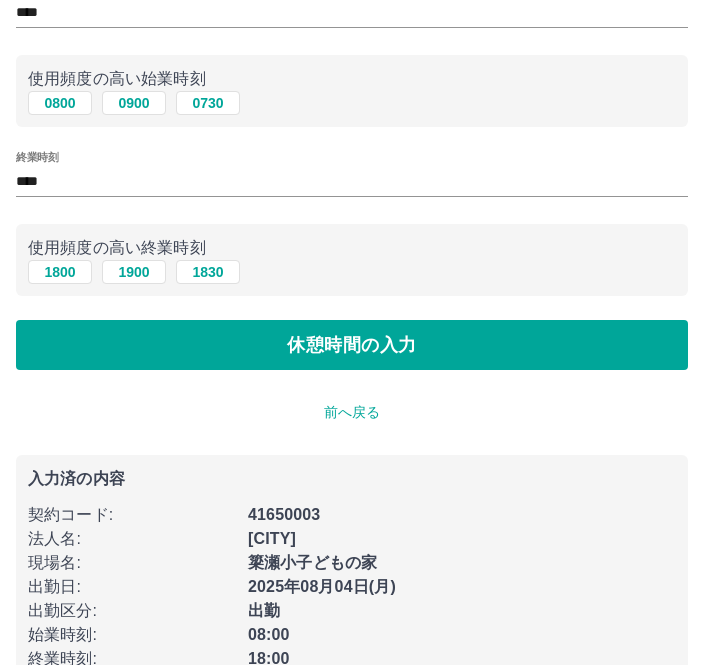 scroll, scrollTop: 0, scrollLeft: 0, axis: both 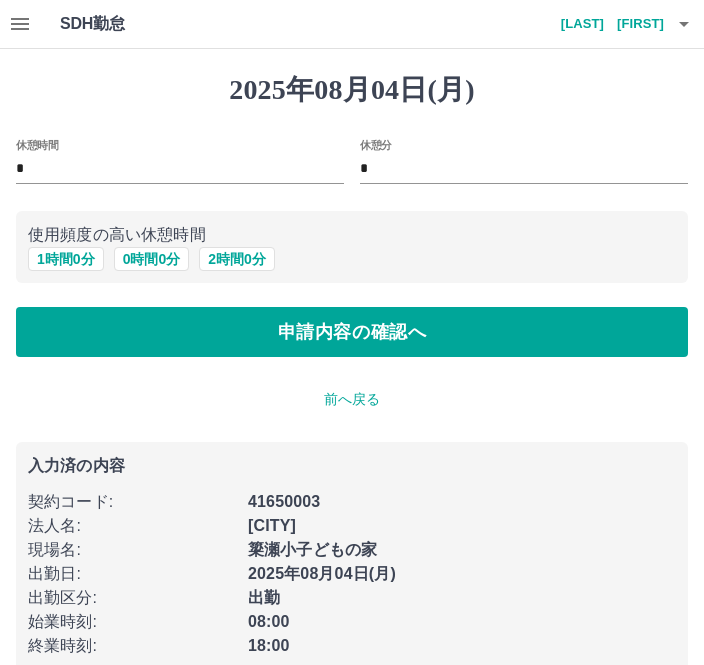 click on "1 時間 0 分" at bounding box center [66, 259] 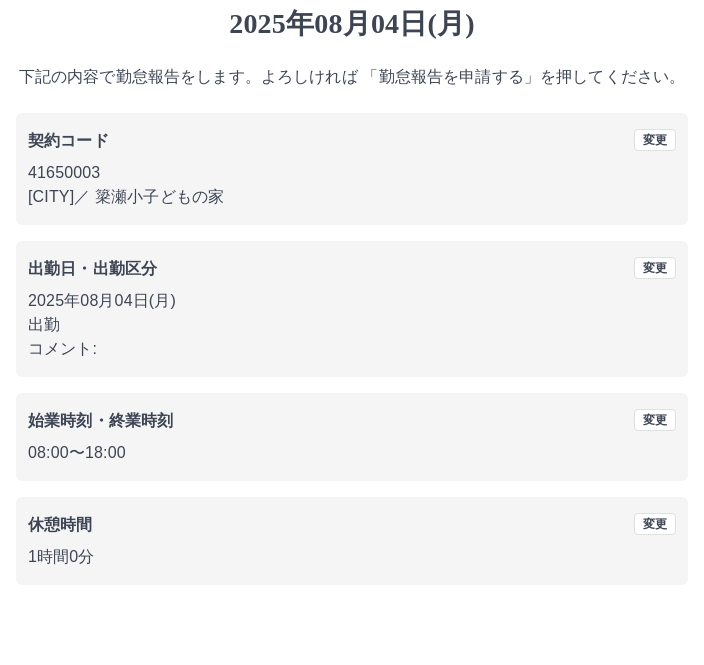 scroll, scrollTop: 19, scrollLeft: 0, axis: vertical 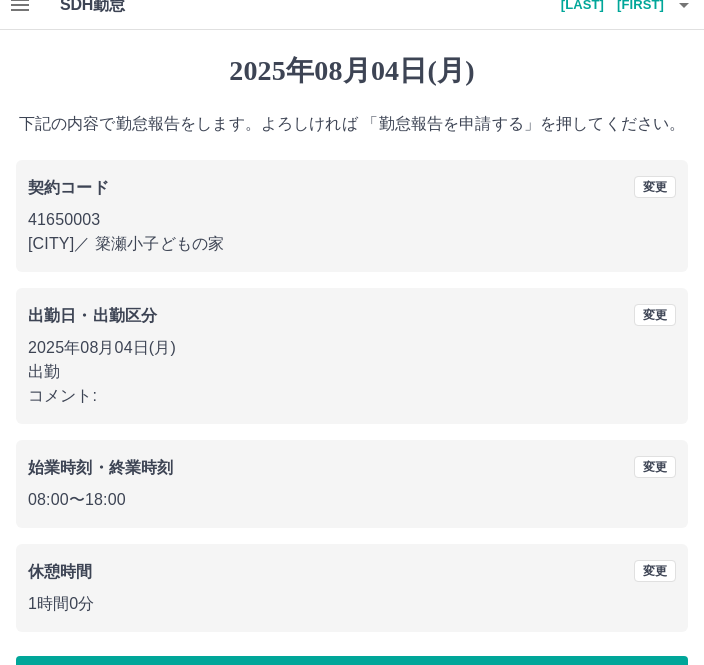 click on "勤怠報告を申請する" at bounding box center [352, 681] 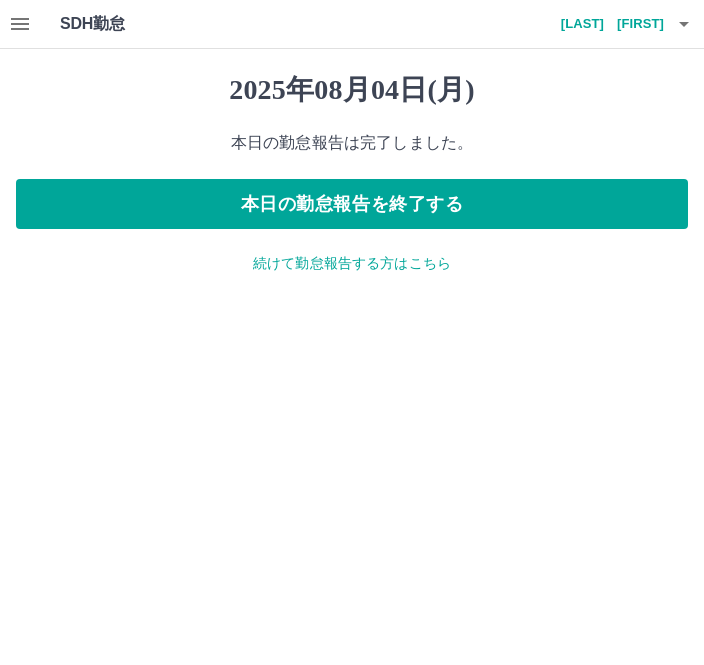 click on "本日の勤怠報告を終了する" at bounding box center (352, 204) 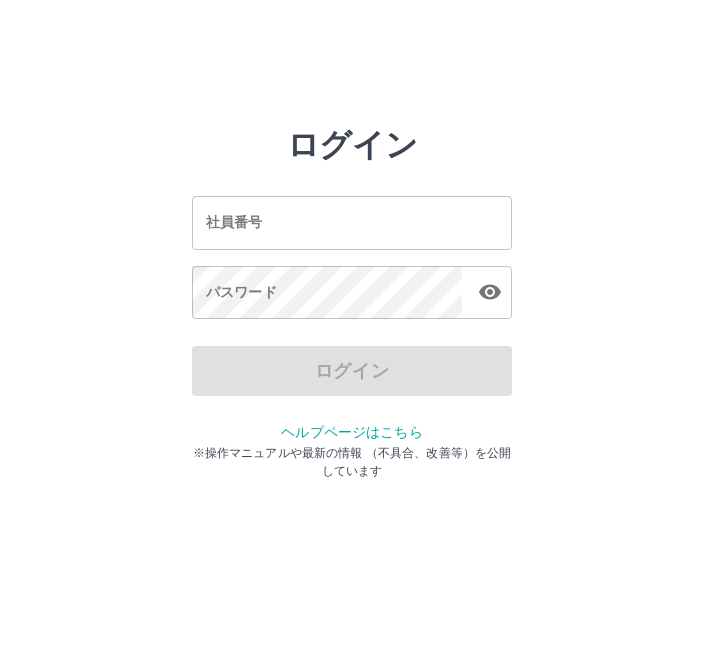 scroll, scrollTop: 0, scrollLeft: 0, axis: both 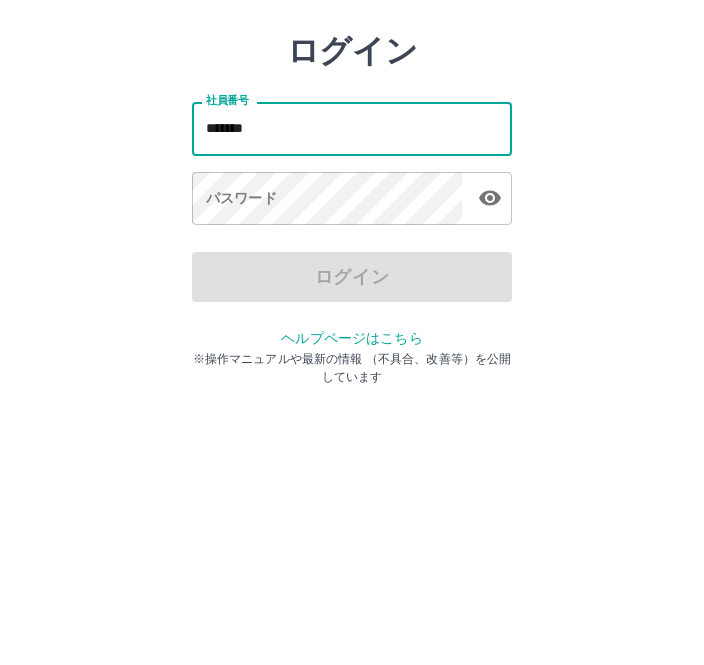 type on "*******" 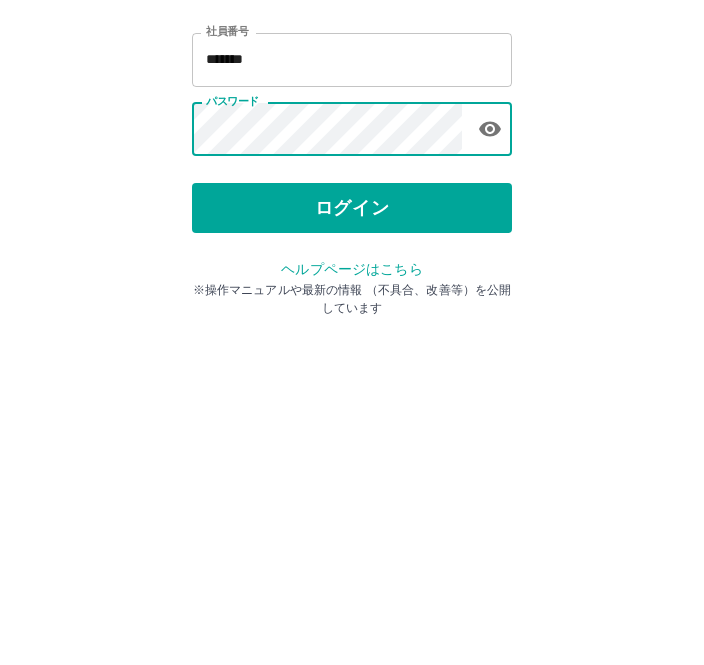 click on "ログイン" at bounding box center [352, 371] 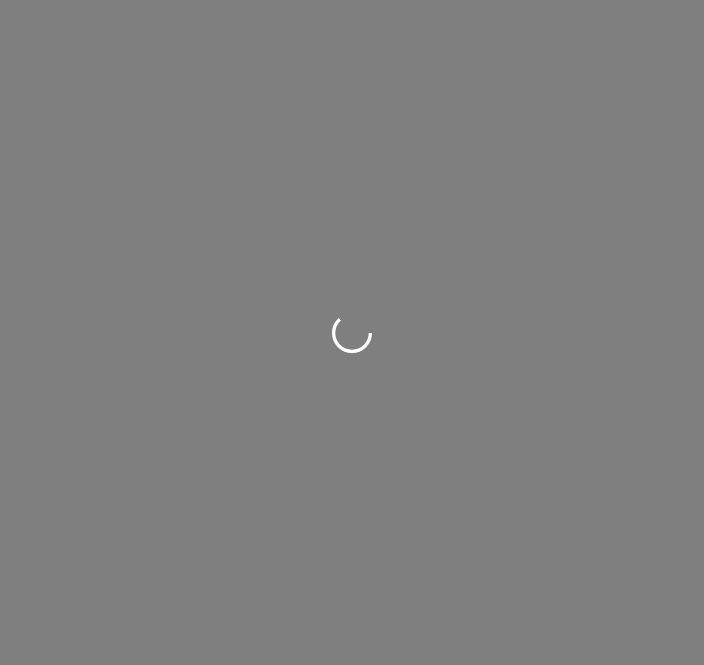 scroll, scrollTop: 0, scrollLeft: 0, axis: both 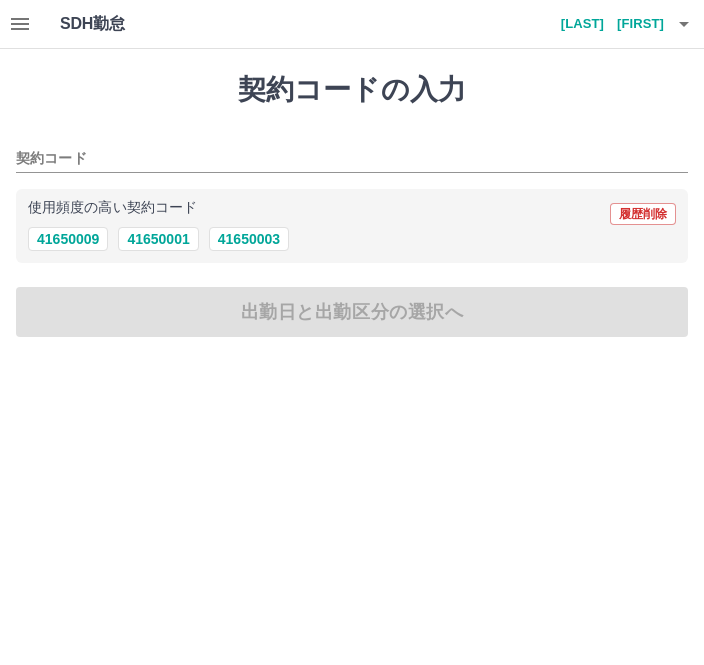 click at bounding box center [20, 24] 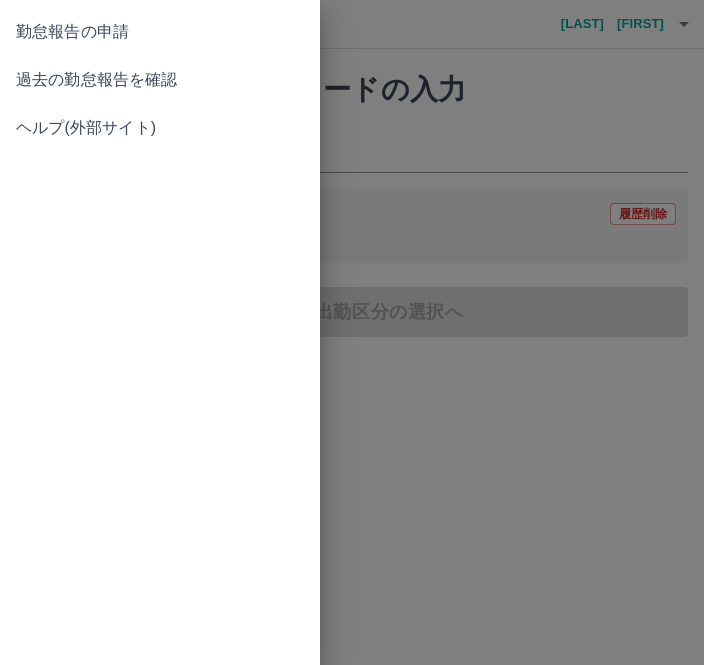click at bounding box center (352, 332) 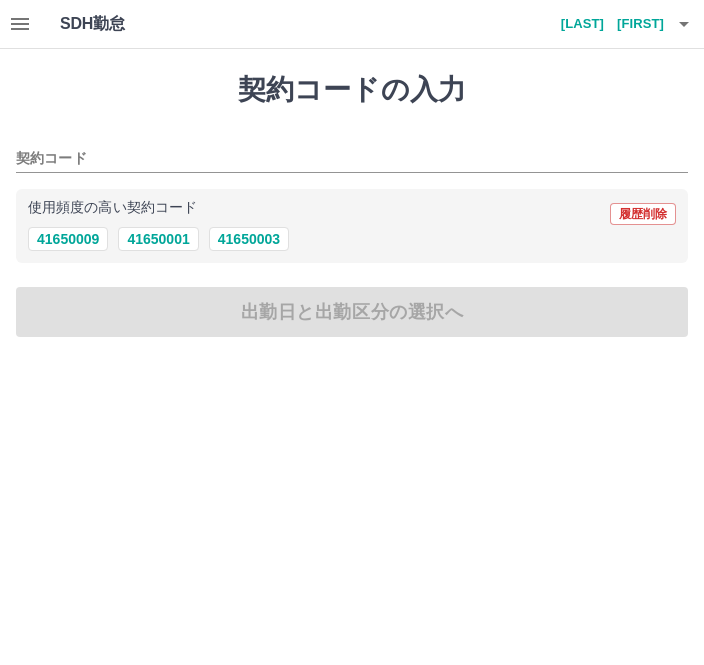 click on "41650003" at bounding box center [249, 239] 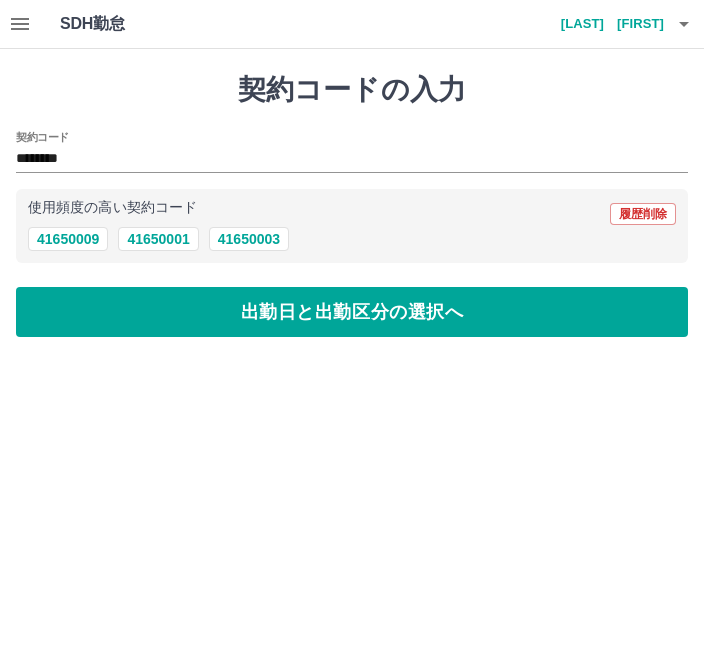 click on "出勤日と出勤区分の選択へ" at bounding box center [352, 312] 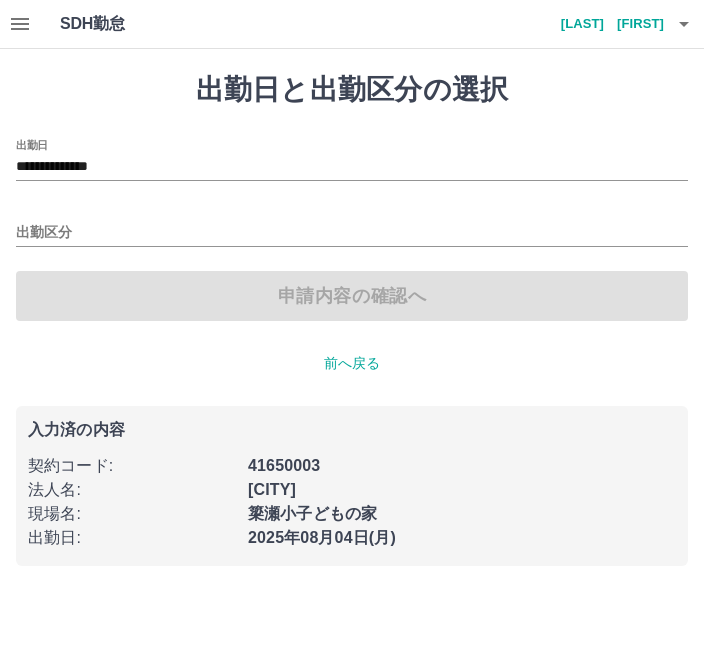 click 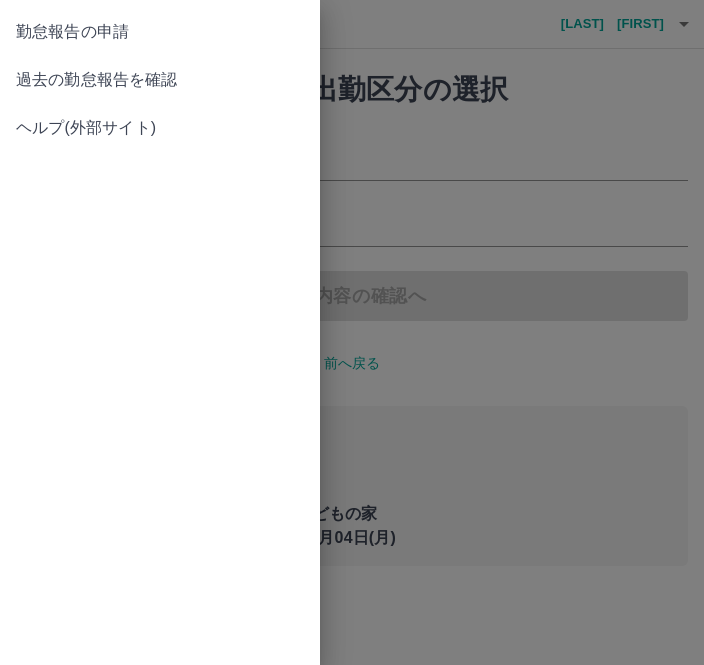 click on "過去の勤怠報告を確認" at bounding box center [160, 80] 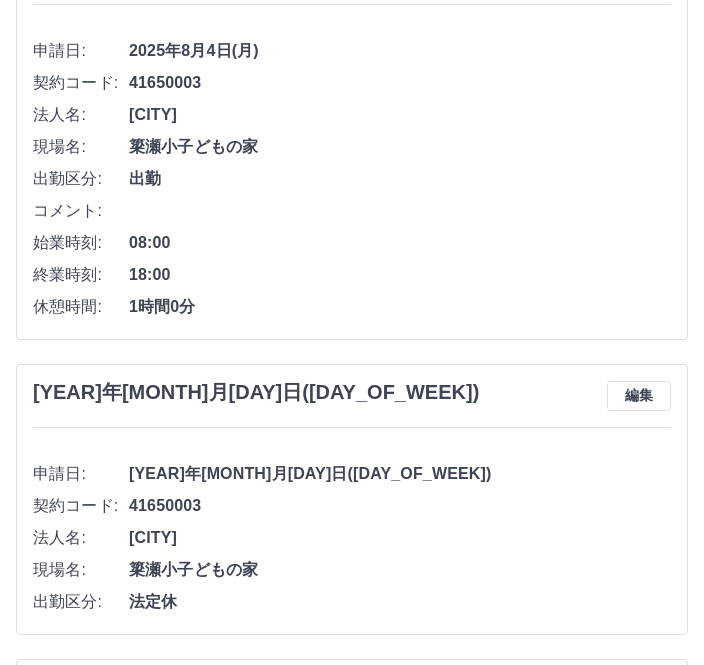 scroll, scrollTop: 0, scrollLeft: 0, axis: both 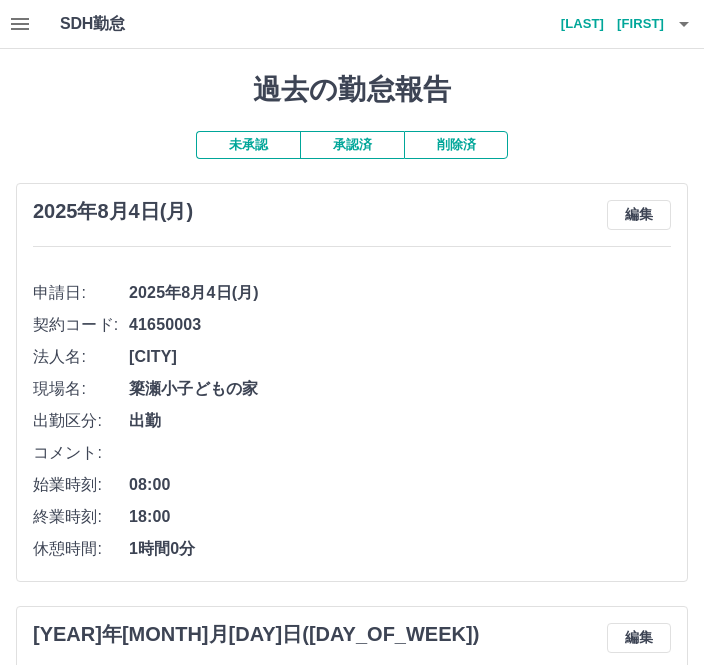 click 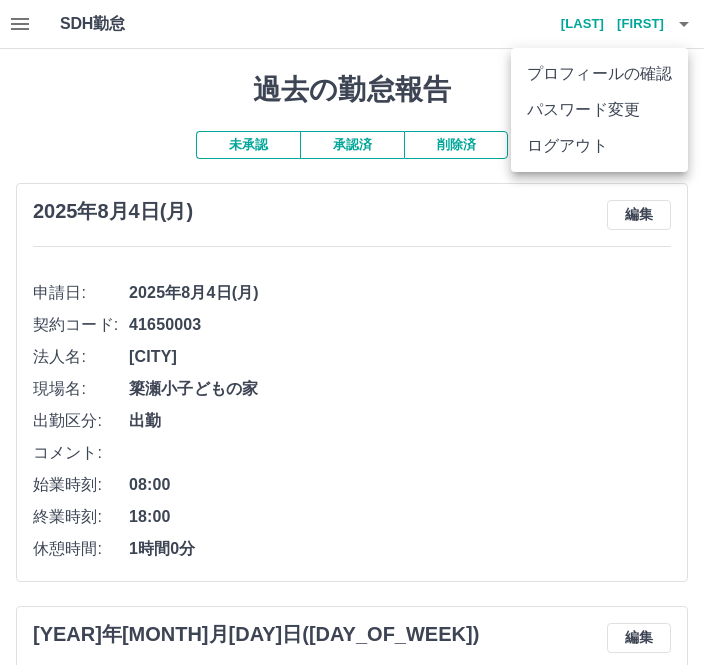 click on "ログアウト" at bounding box center (599, 146) 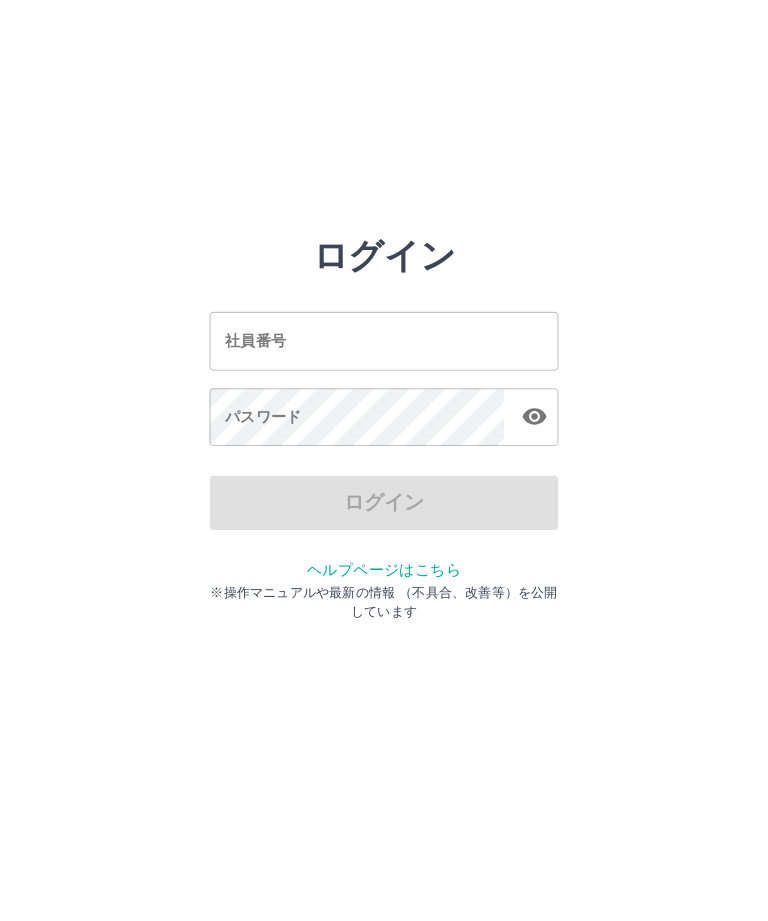 scroll, scrollTop: 0, scrollLeft: 0, axis: both 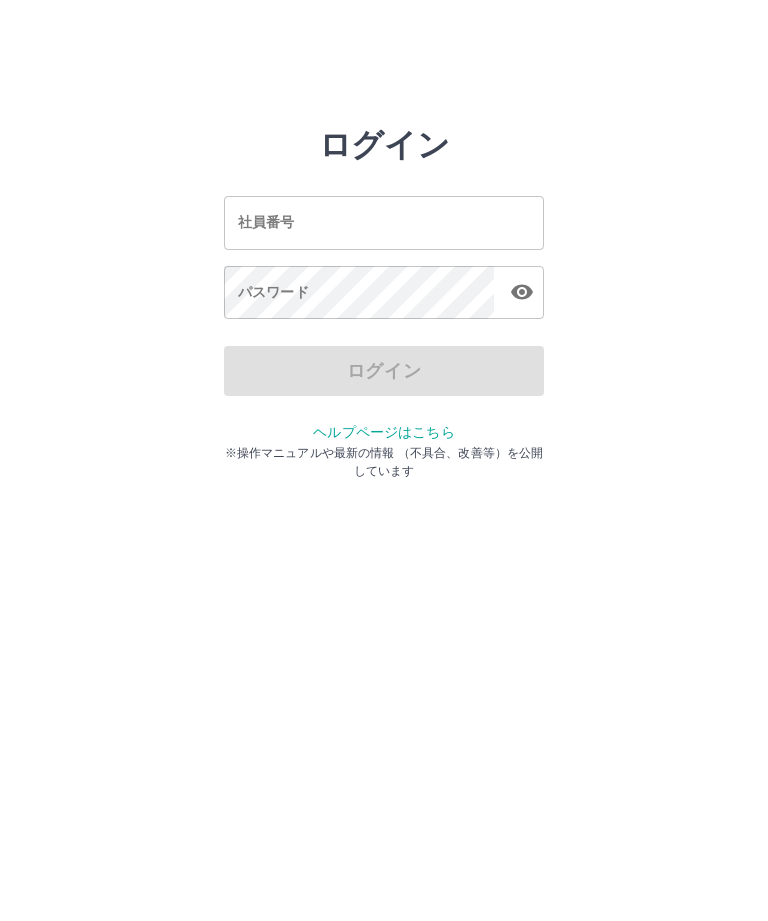 click on "社員番号" at bounding box center [384, 222] 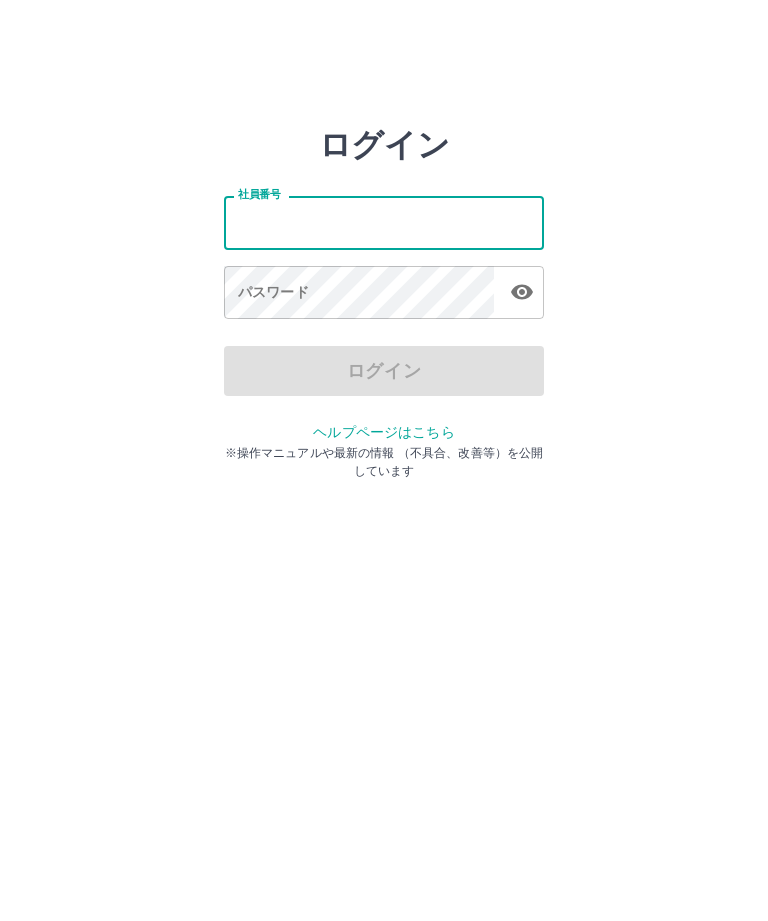 click on "社員番号" at bounding box center (384, 222) 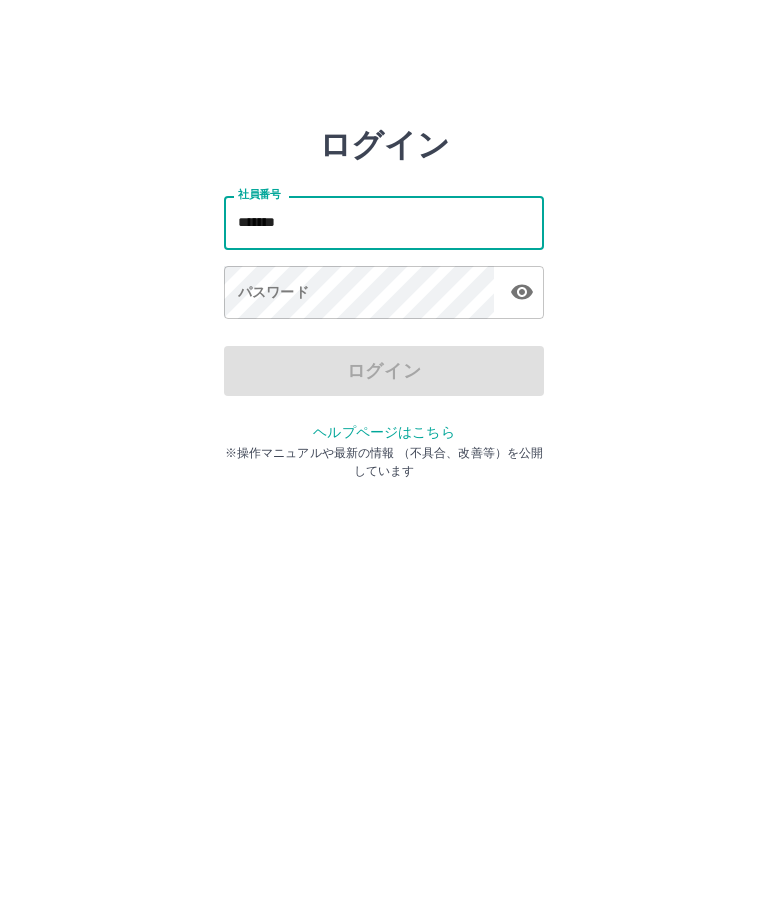 type on "*******" 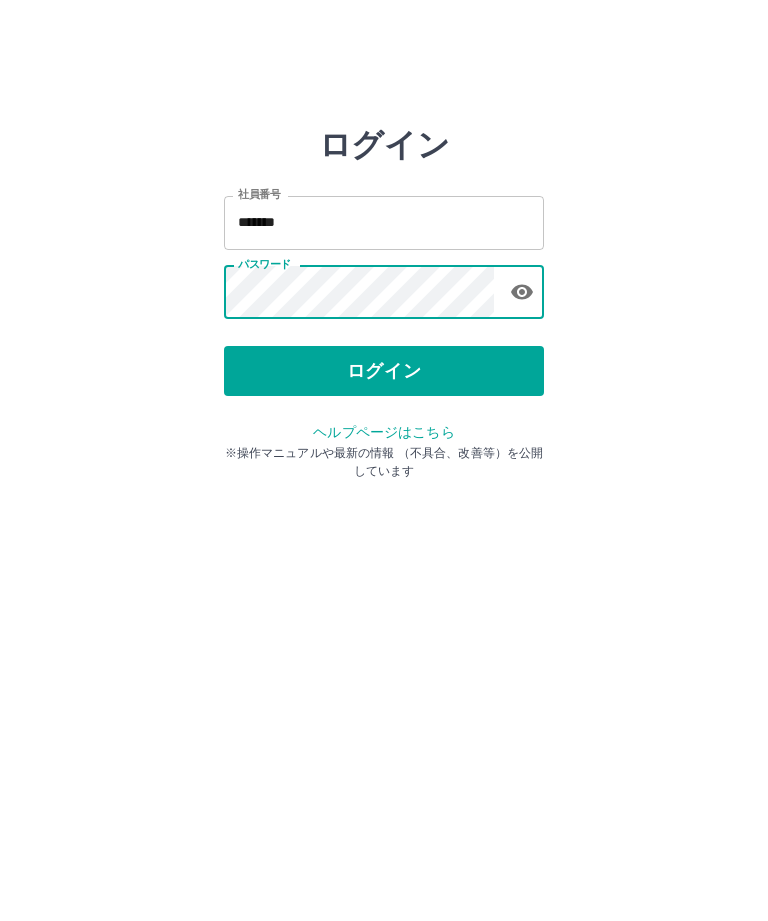 click on "ログイン" at bounding box center [384, 371] 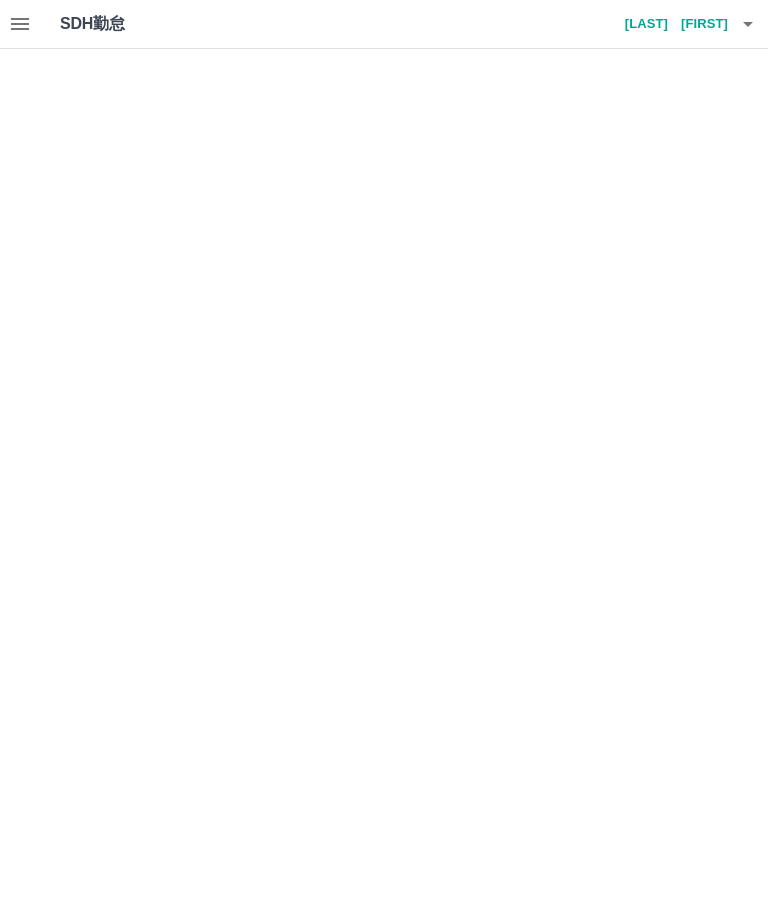 scroll, scrollTop: 0, scrollLeft: 0, axis: both 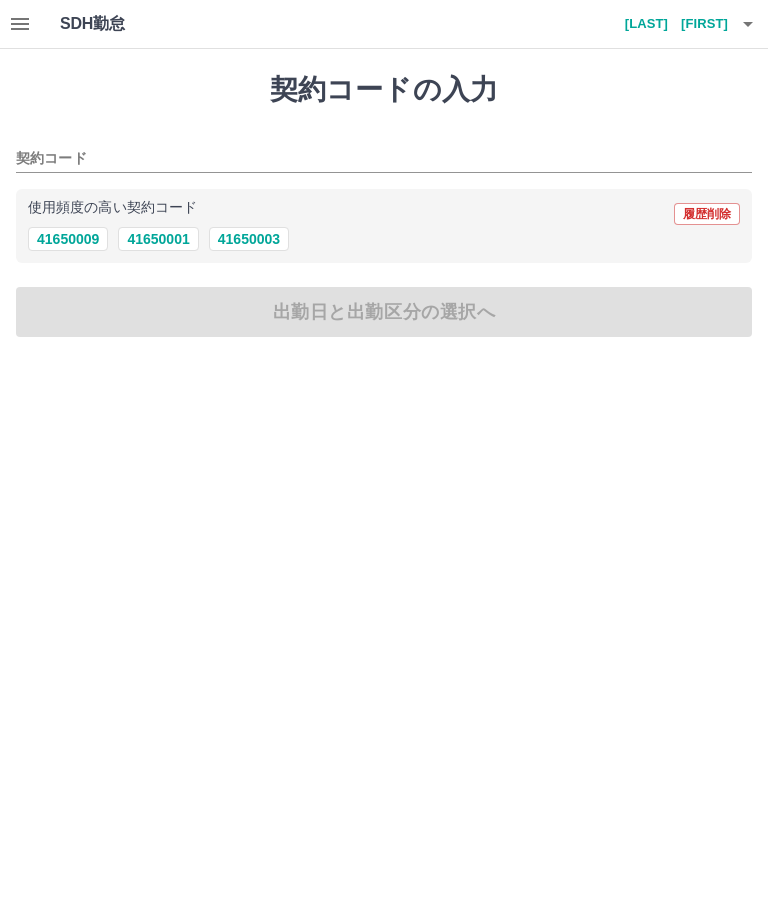 click on "41650003" at bounding box center [249, 239] 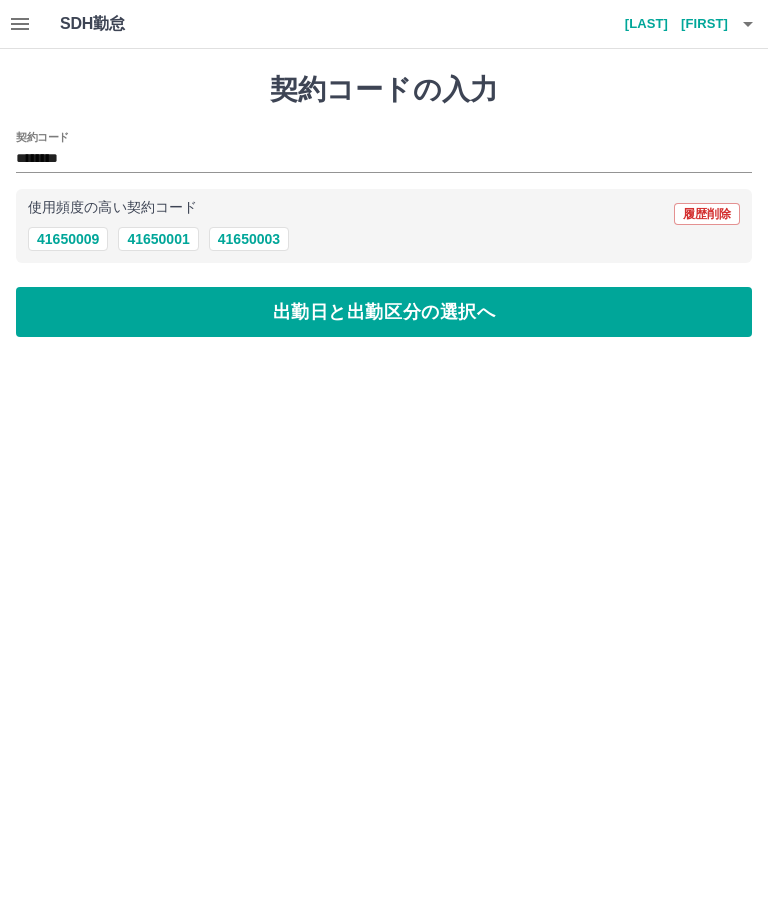 click on "出勤日と出勤区分の選択へ" at bounding box center [384, 312] 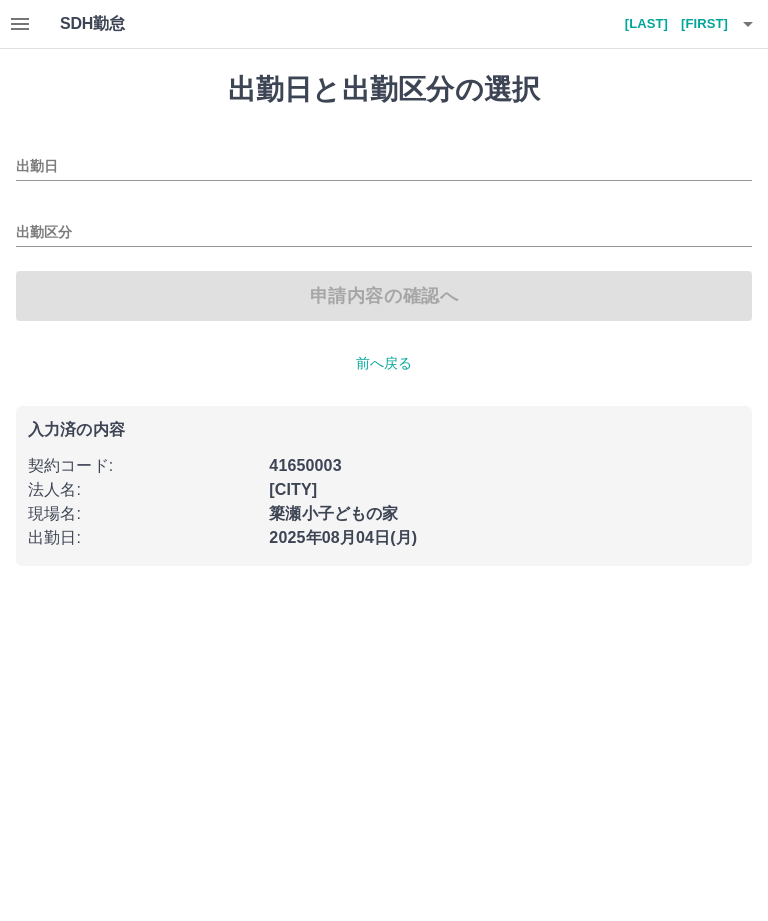type on "**********" 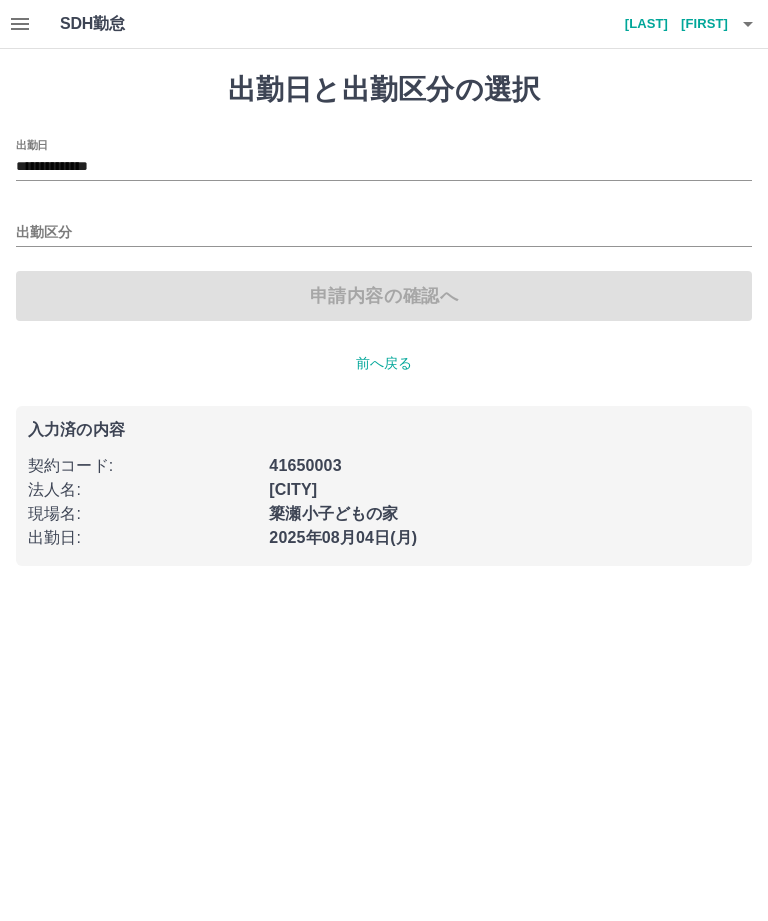 click on "出勤区分" at bounding box center (384, 233) 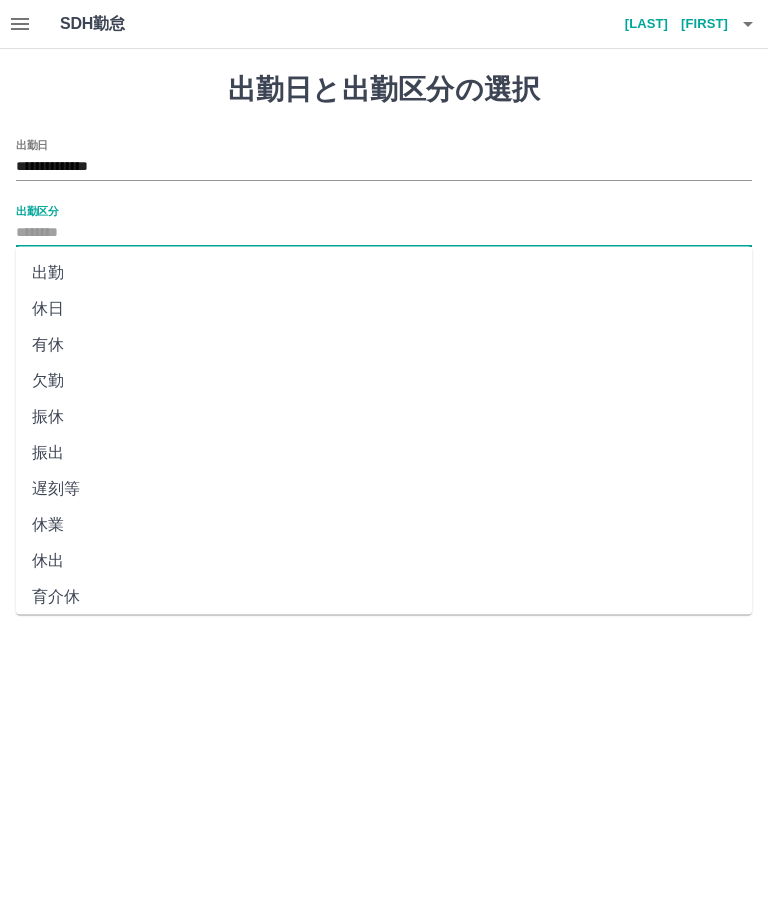 click on "出勤" at bounding box center [384, 273] 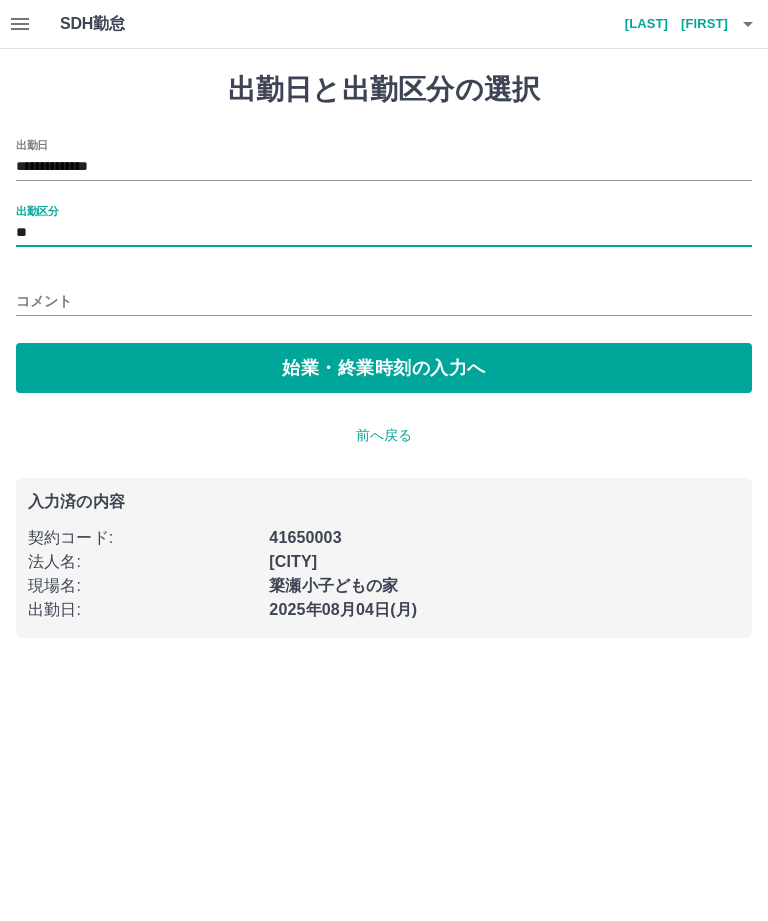 click on "始業・終業時刻の入力へ" at bounding box center [384, 368] 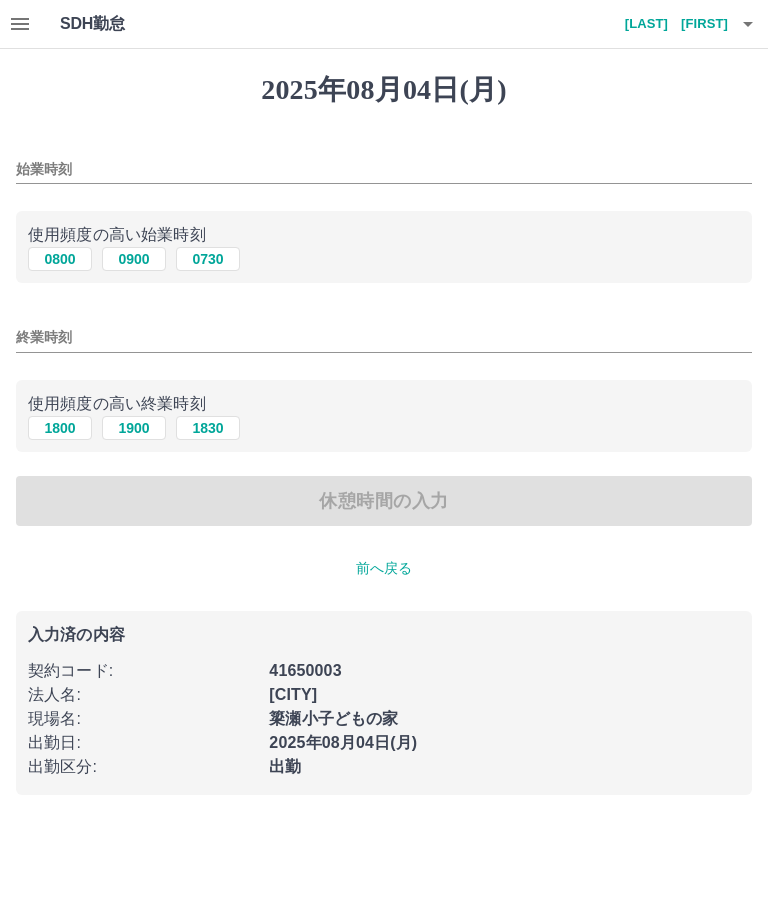 click on "始業時刻" at bounding box center (384, 169) 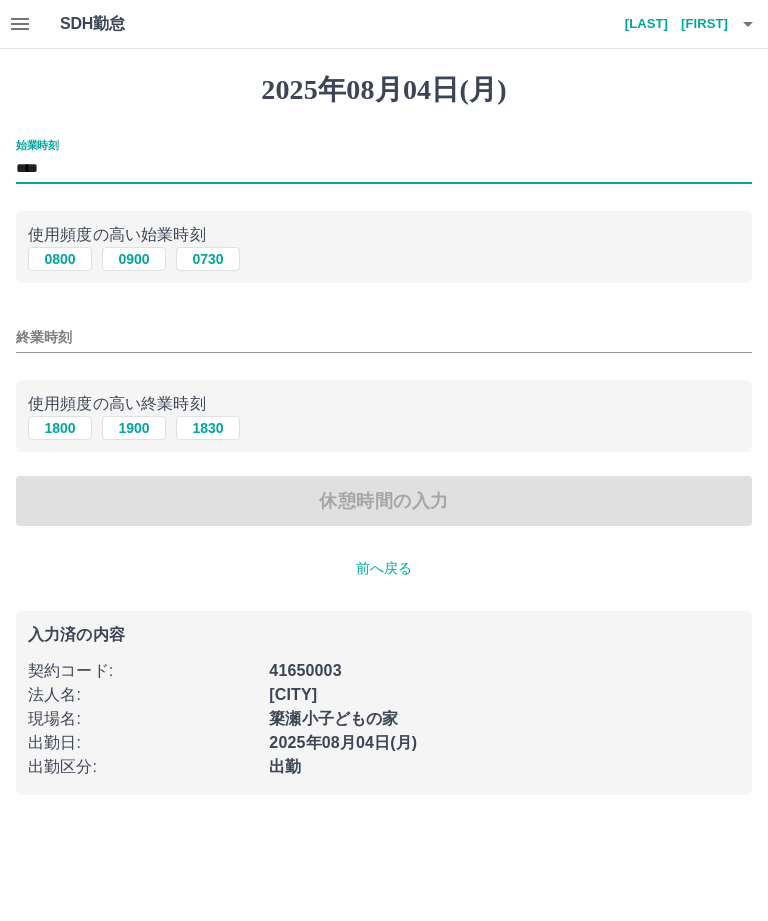 type on "****" 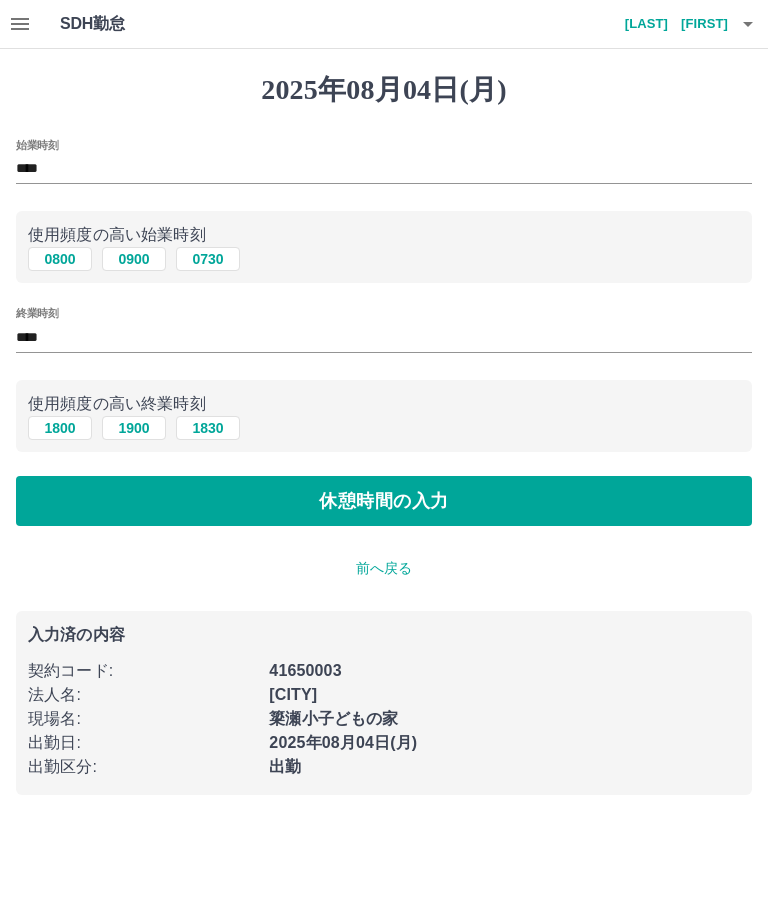 click on "休憩時間の入力" at bounding box center [384, 501] 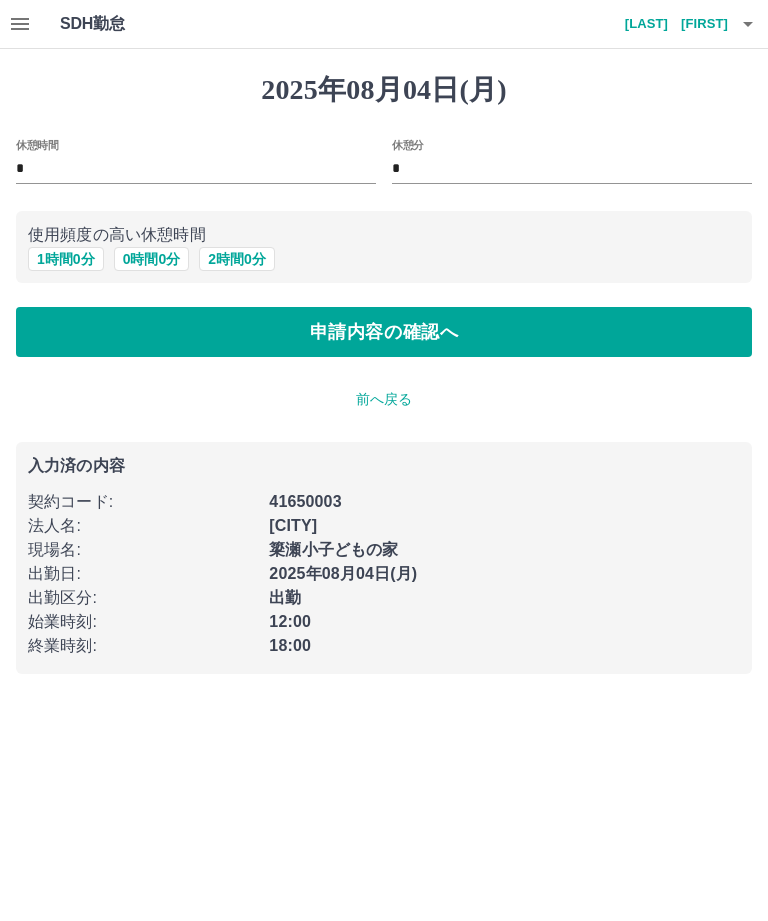 click on "申請内容の確認へ" at bounding box center (384, 332) 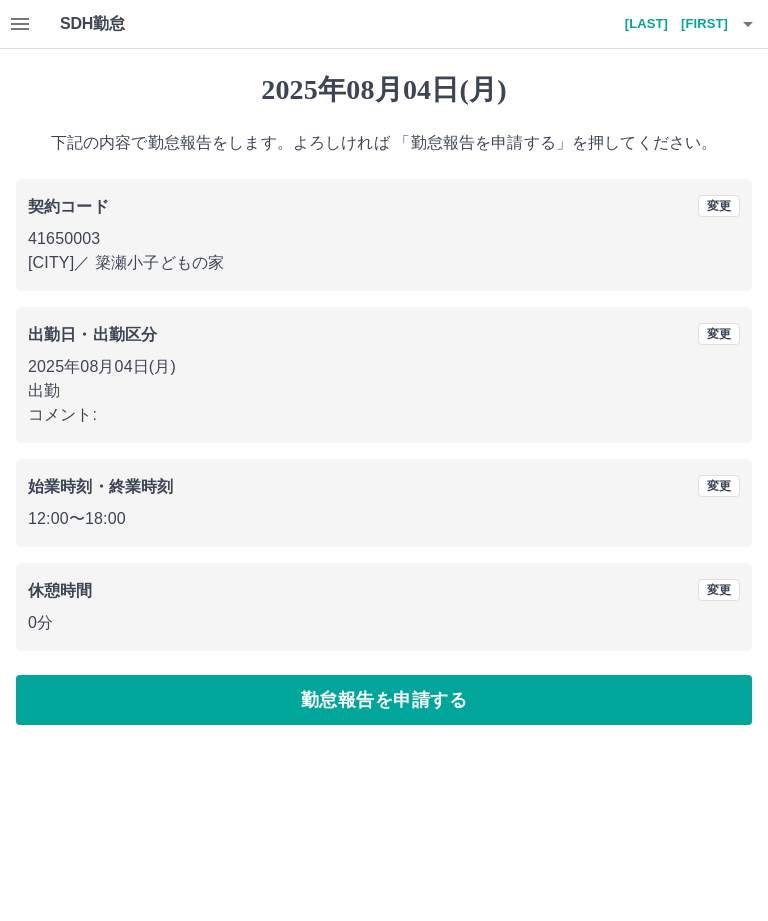 click on "勤怠報告を申請する" at bounding box center [384, 700] 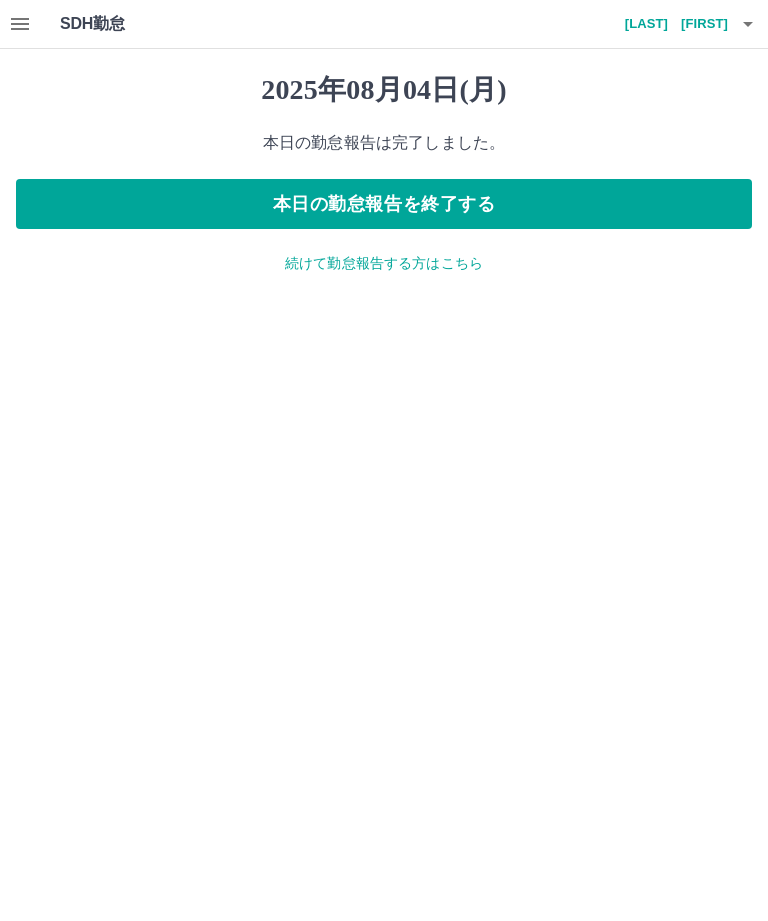 click on "本日の勤怠報告を終了する" at bounding box center [384, 204] 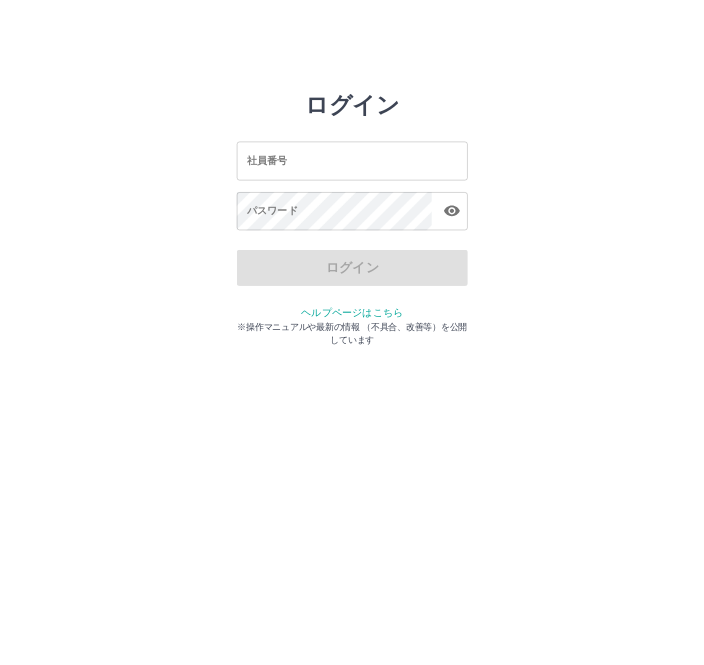 scroll, scrollTop: 0, scrollLeft: 0, axis: both 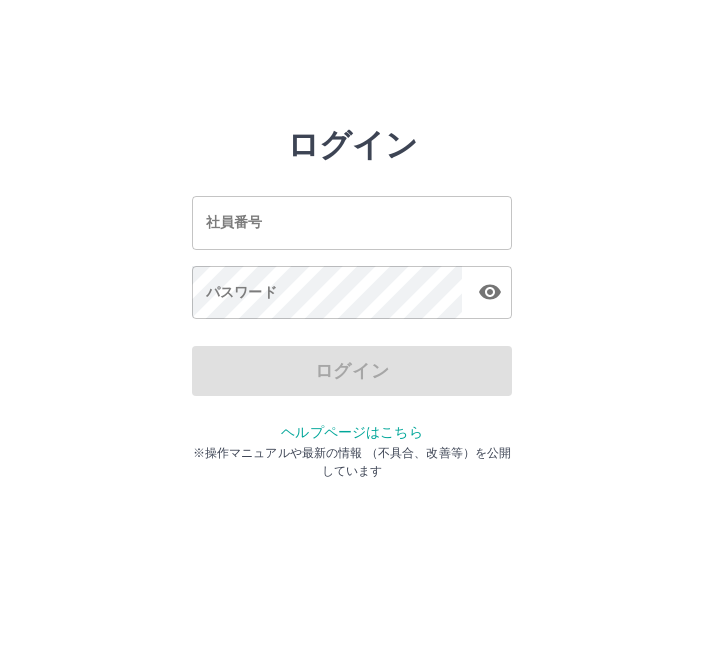 click on "社員番号" at bounding box center (352, 222) 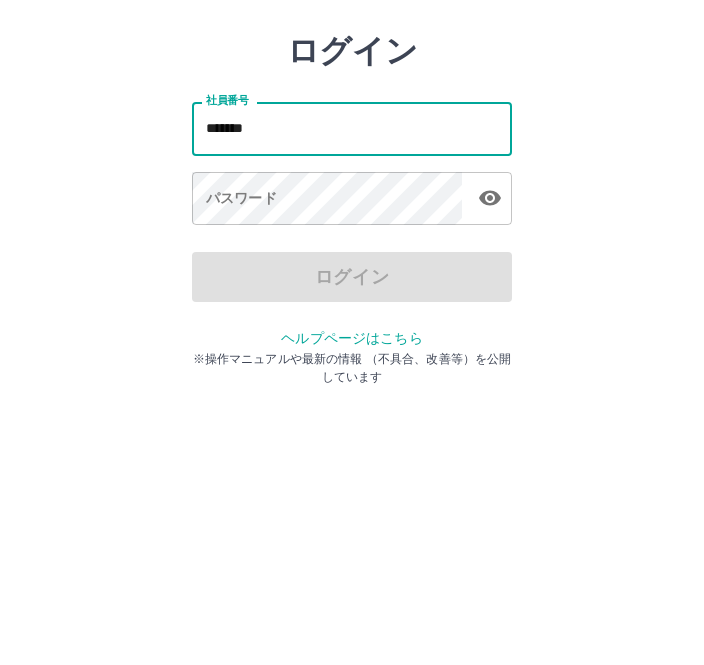 type on "*******" 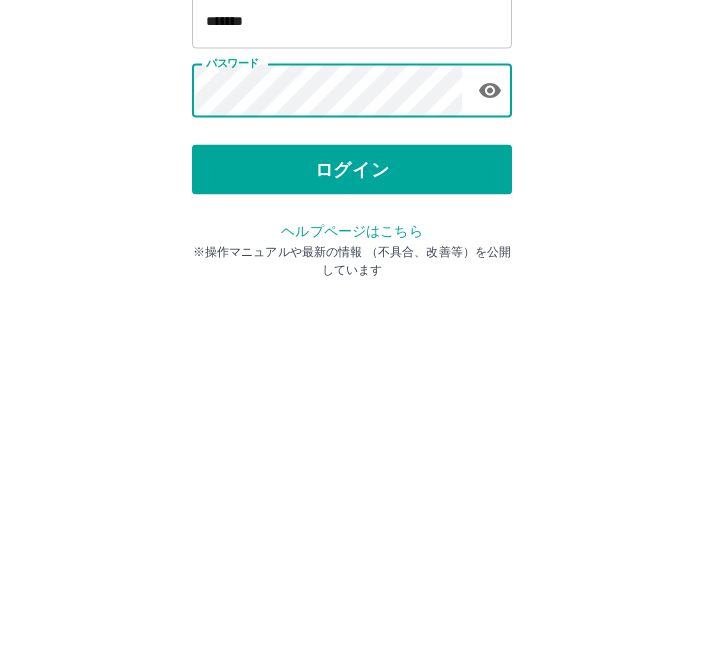 click on "ログイン" at bounding box center [352, 371] 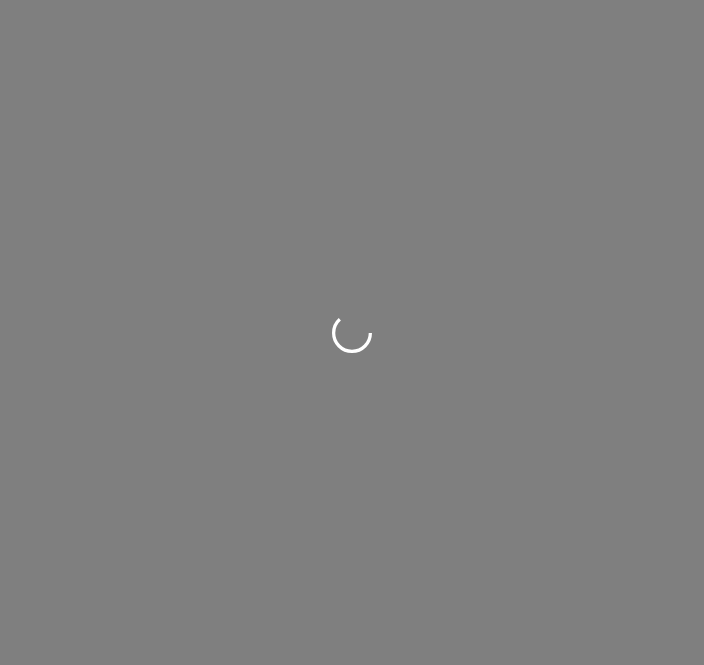 scroll, scrollTop: 0, scrollLeft: 0, axis: both 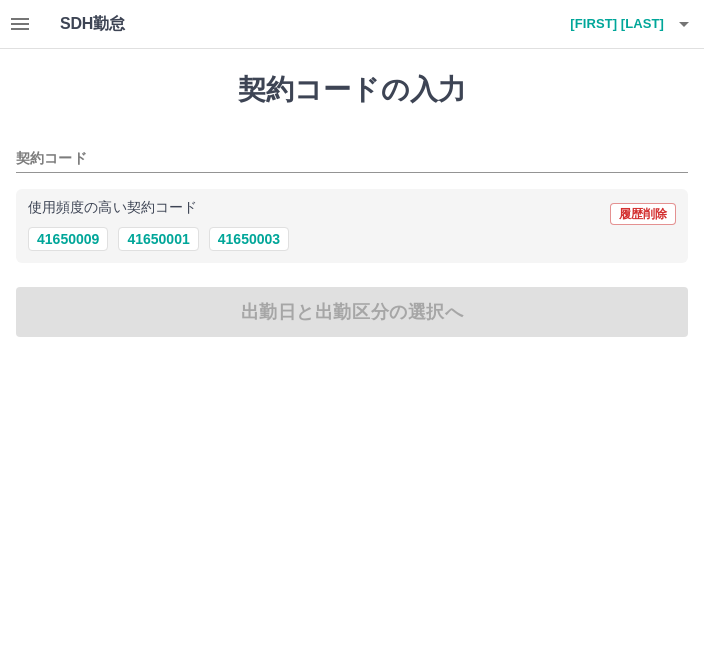 click on "41650003" at bounding box center (249, 239) 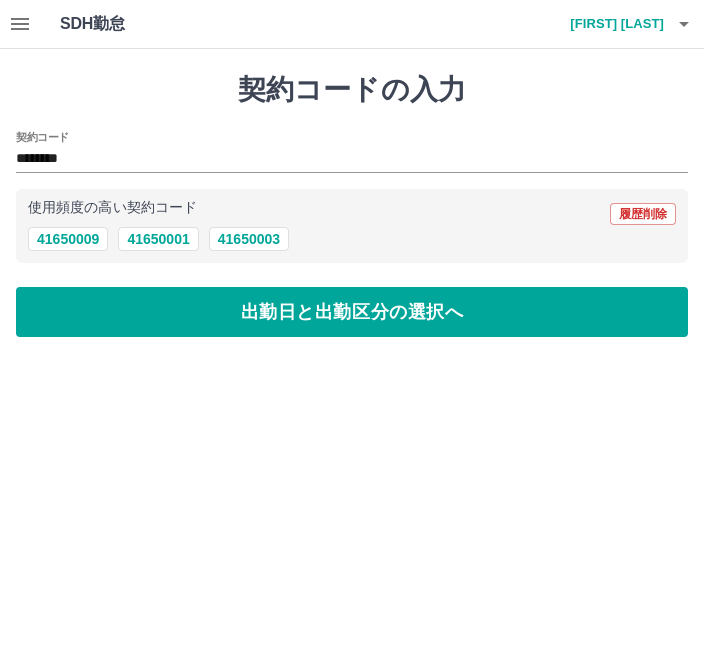type on "********" 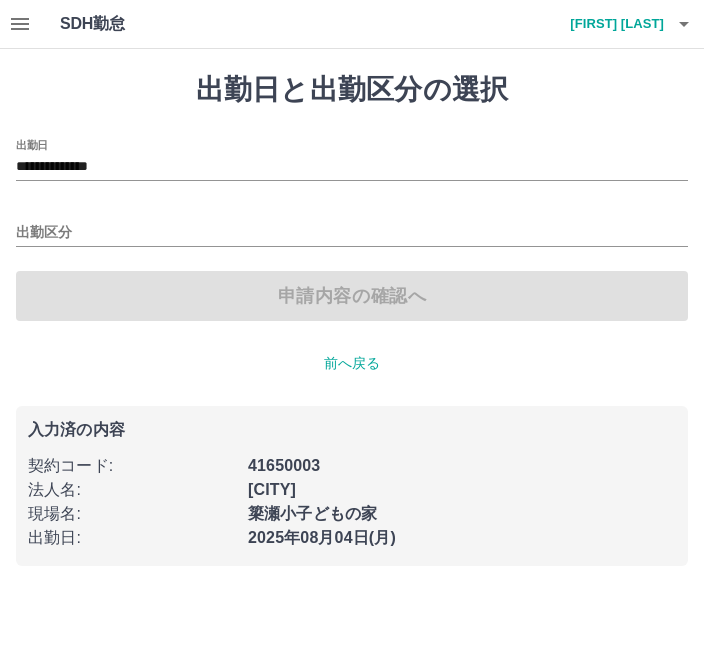 click on "出勤区分" at bounding box center (352, 233) 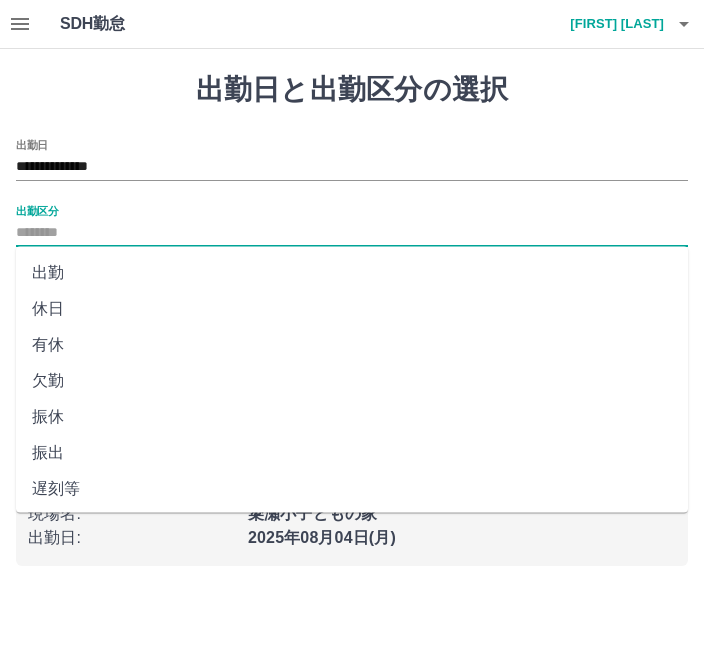 click on "出勤" at bounding box center [352, 273] 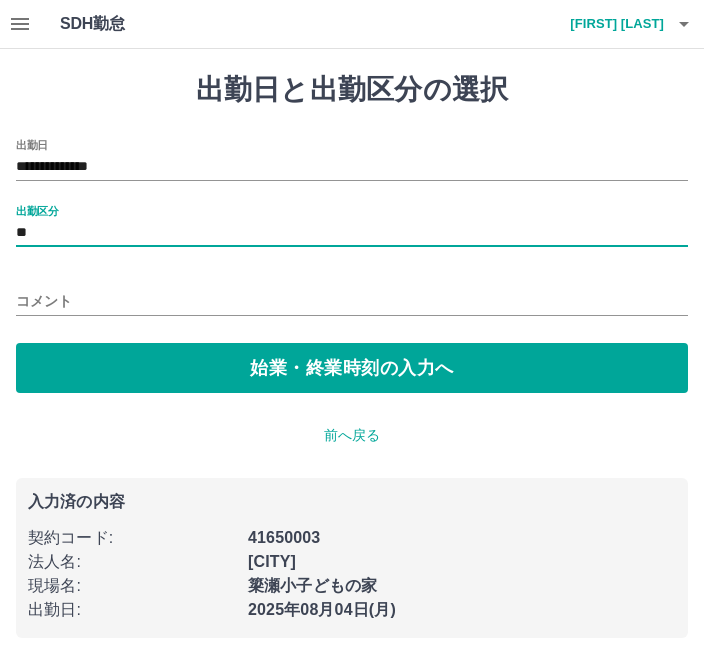 type on "**" 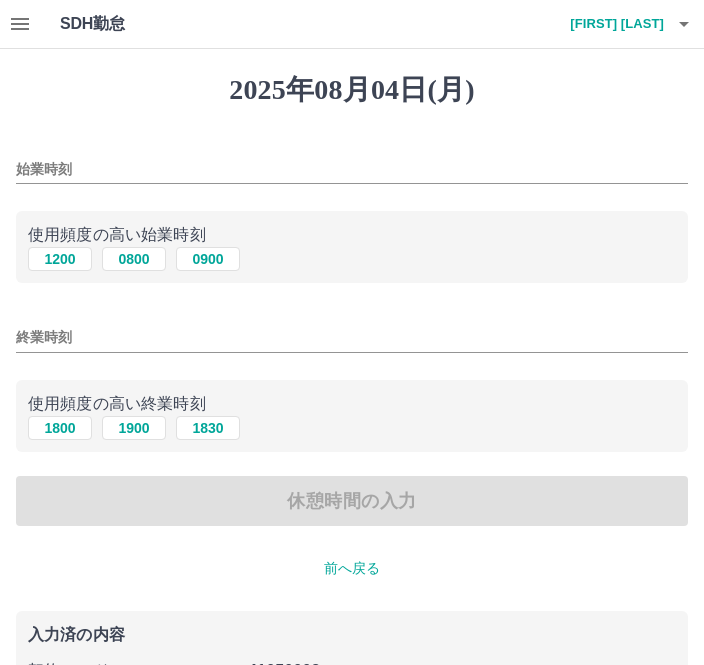 click on "始業時刻" at bounding box center (352, 169) 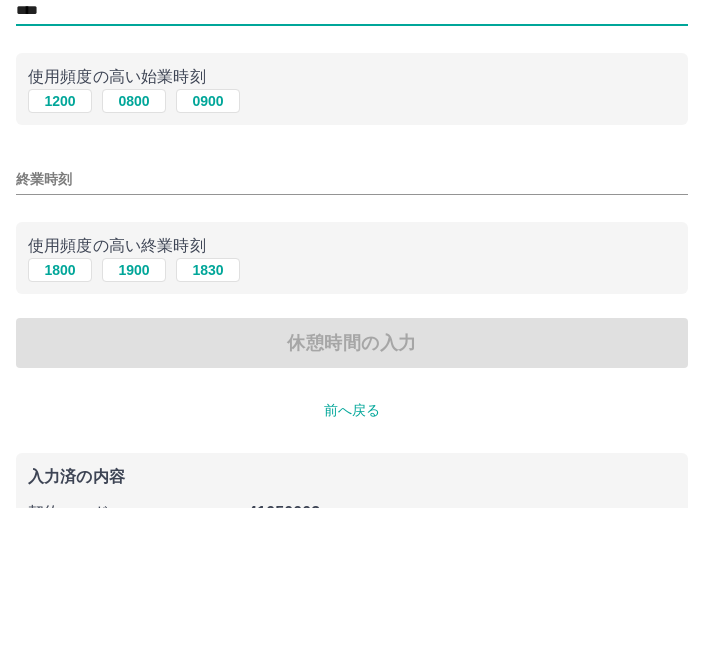 type on "****" 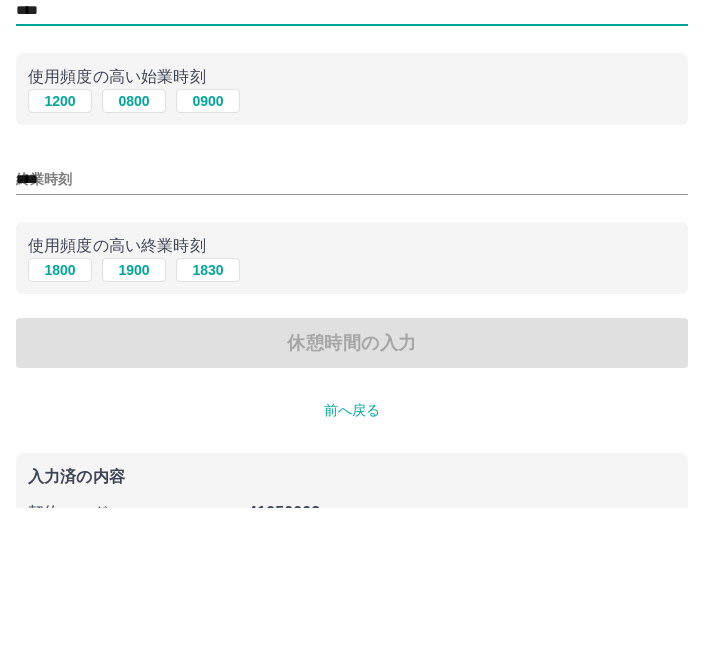 scroll, scrollTop: 92, scrollLeft: 0, axis: vertical 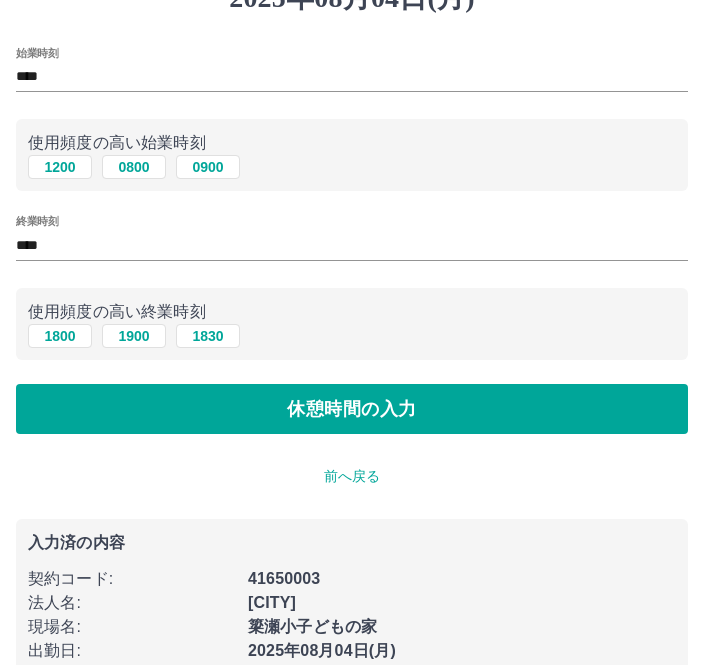 click on "休憩時間の入力" at bounding box center (352, 409) 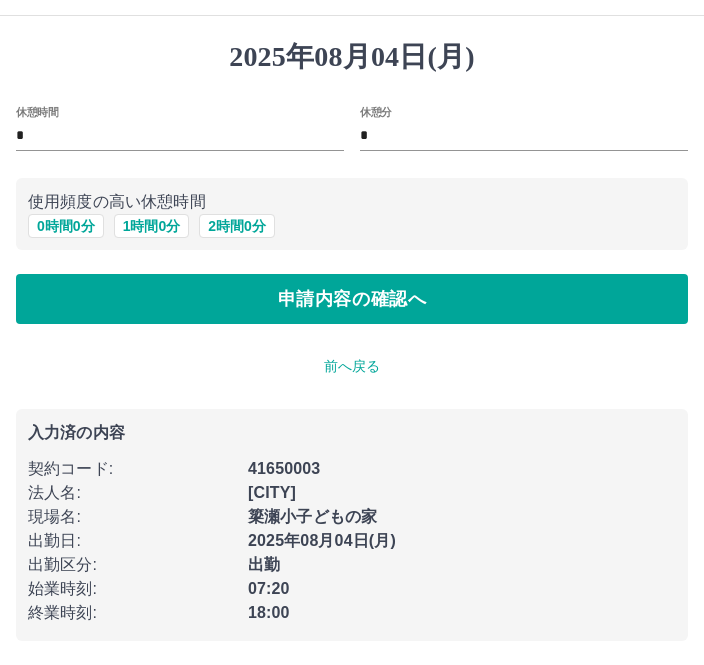 scroll, scrollTop: 0, scrollLeft: 0, axis: both 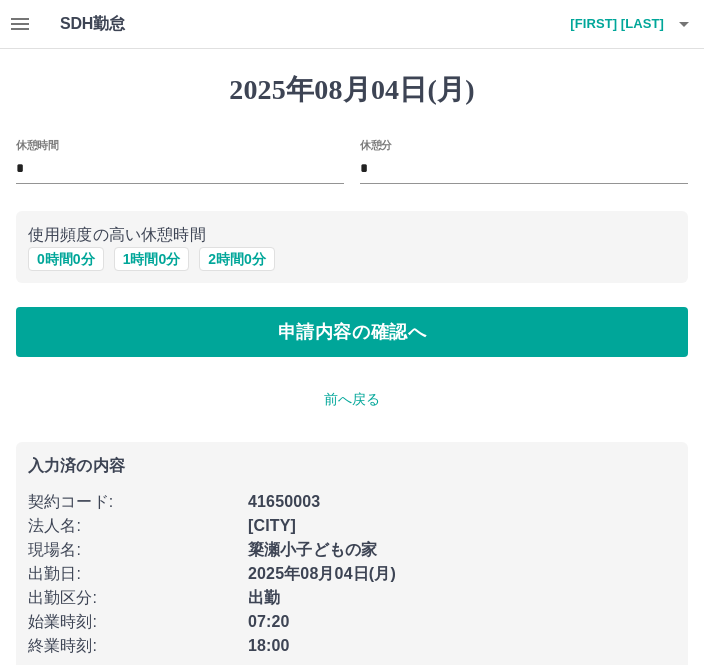 click on "1 時間 0 分" at bounding box center (152, 259) 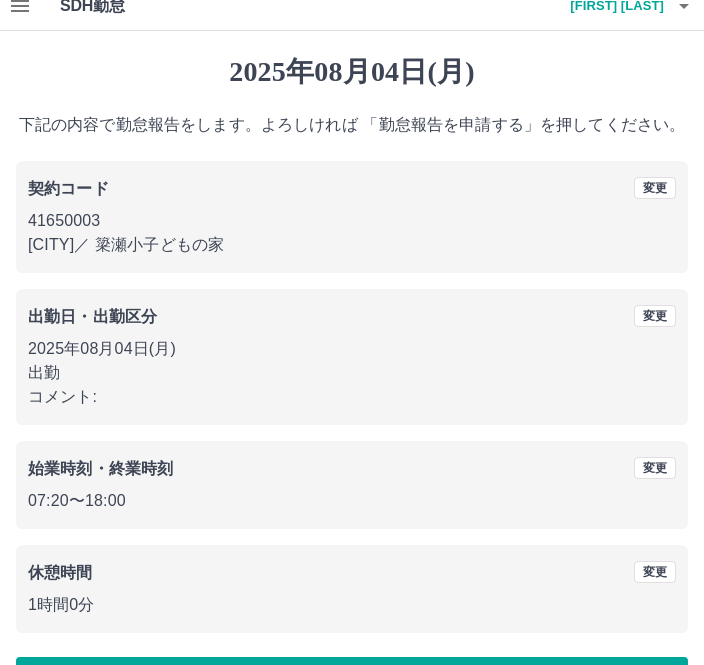scroll, scrollTop: 19, scrollLeft: 0, axis: vertical 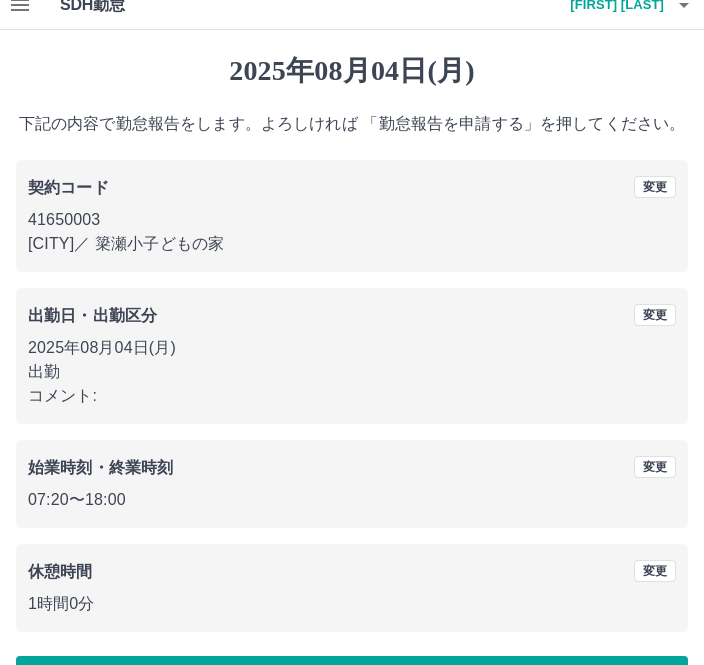 click on "勤怠報告を申請する" at bounding box center [352, 681] 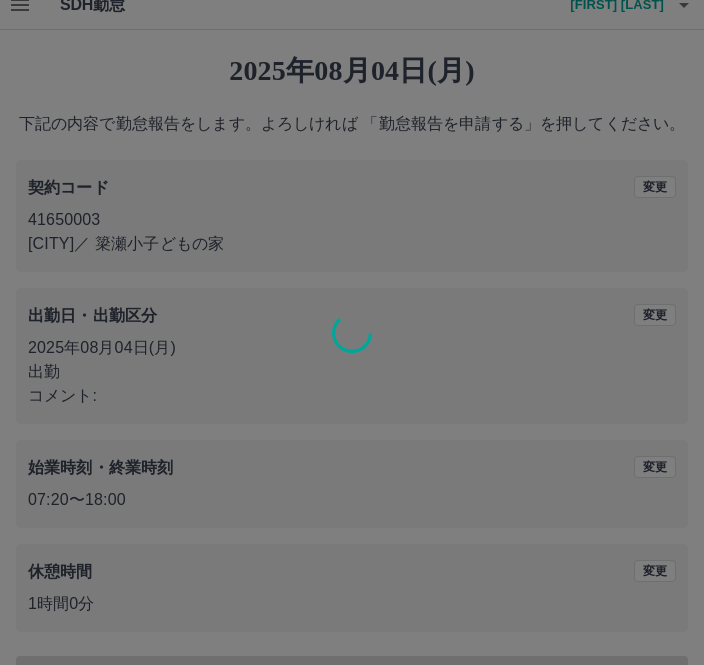 scroll, scrollTop: 0, scrollLeft: 0, axis: both 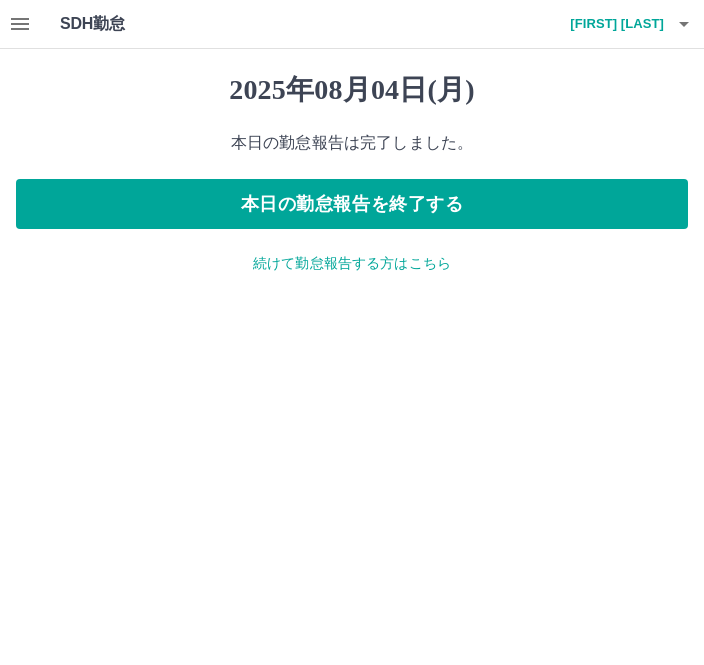 click on "本日の勤怠報告を終了する" at bounding box center (352, 204) 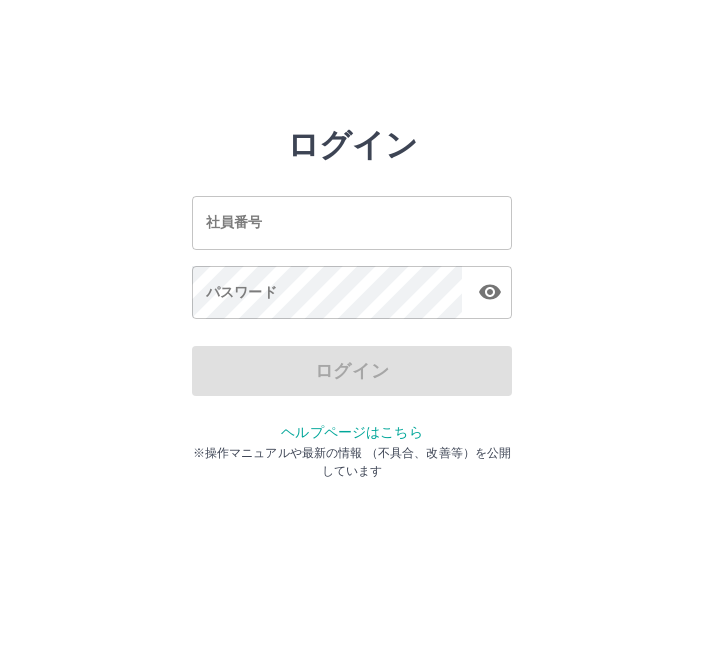scroll, scrollTop: 0, scrollLeft: 0, axis: both 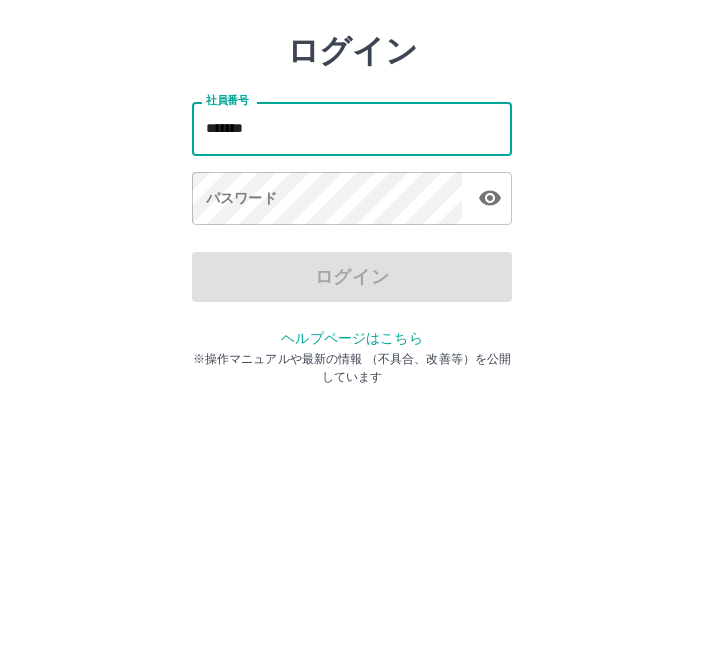 type on "*******" 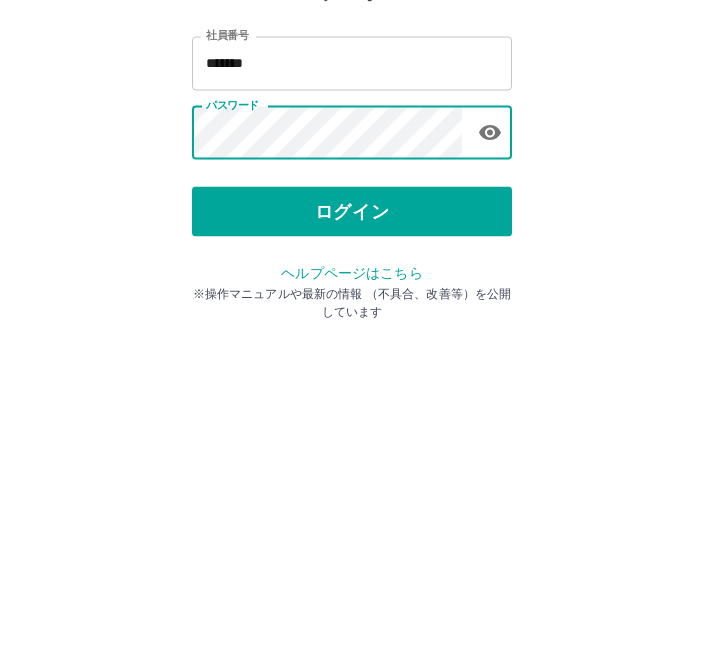 click on "ログイン" at bounding box center (352, 371) 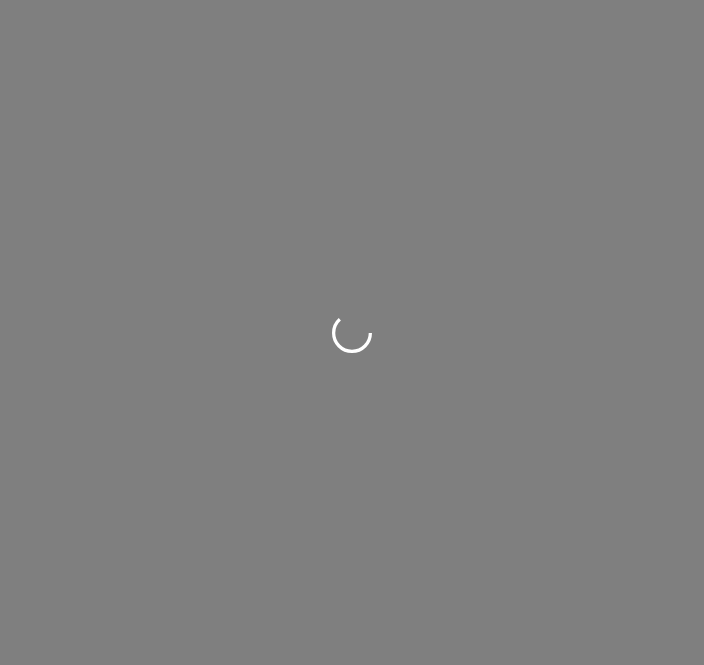 scroll, scrollTop: 0, scrollLeft: 0, axis: both 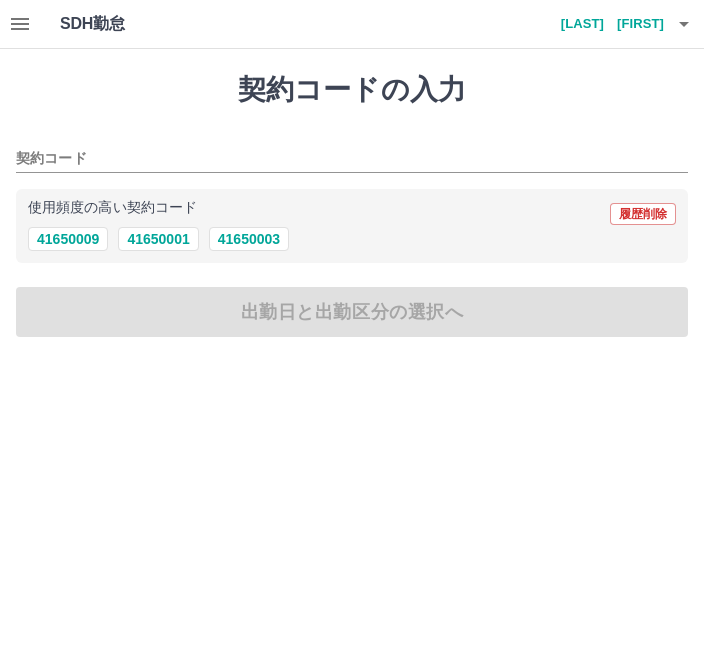 click on "41650003" at bounding box center (249, 239) 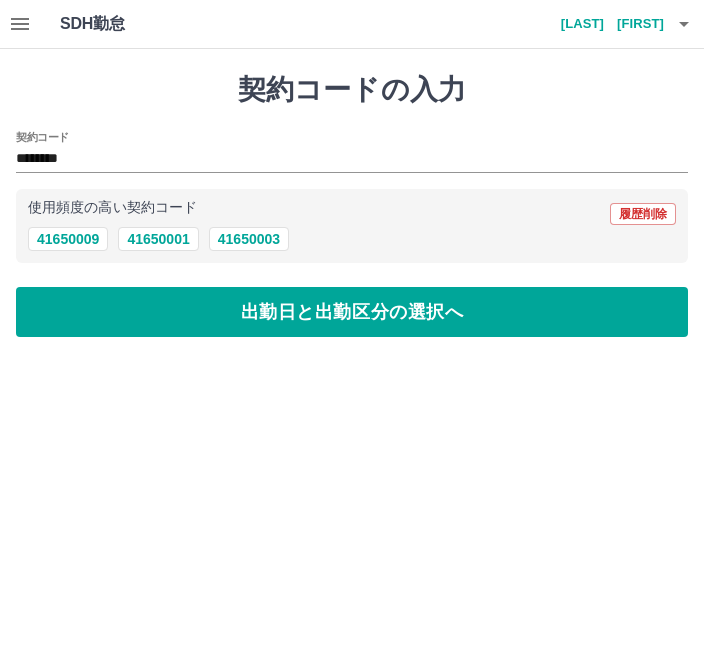 click on "出勤日と出勤区分の選択へ" at bounding box center [352, 312] 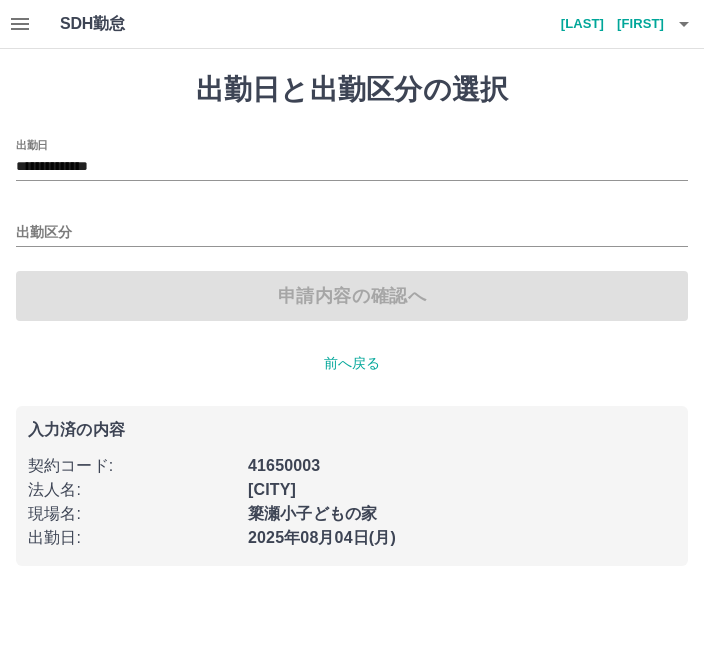 click on "出勤区分" at bounding box center [352, 233] 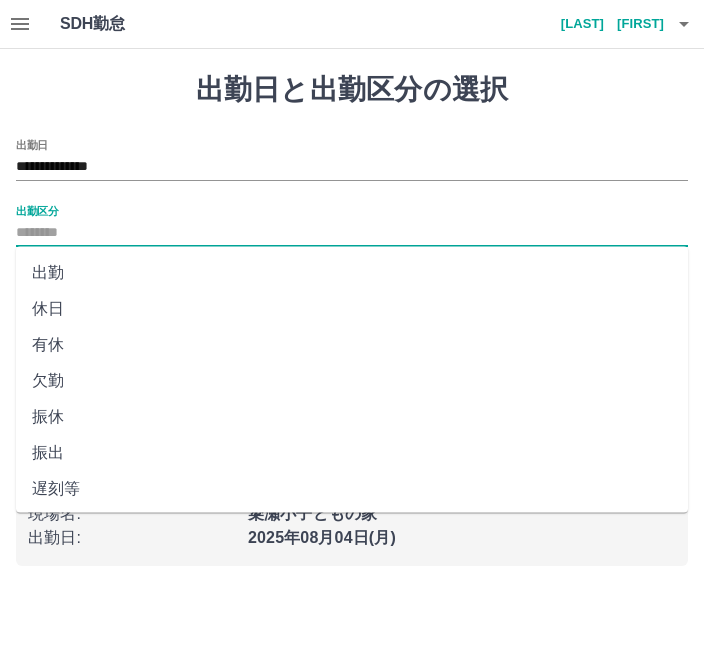 click on "出勤" at bounding box center (352, 273) 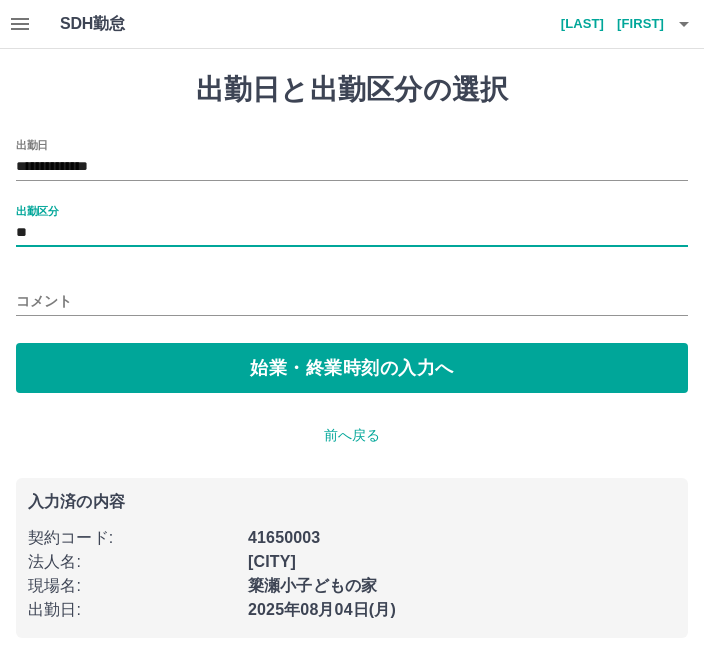 click on "始業・終業時刻の入力へ" at bounding box center (352, 368) 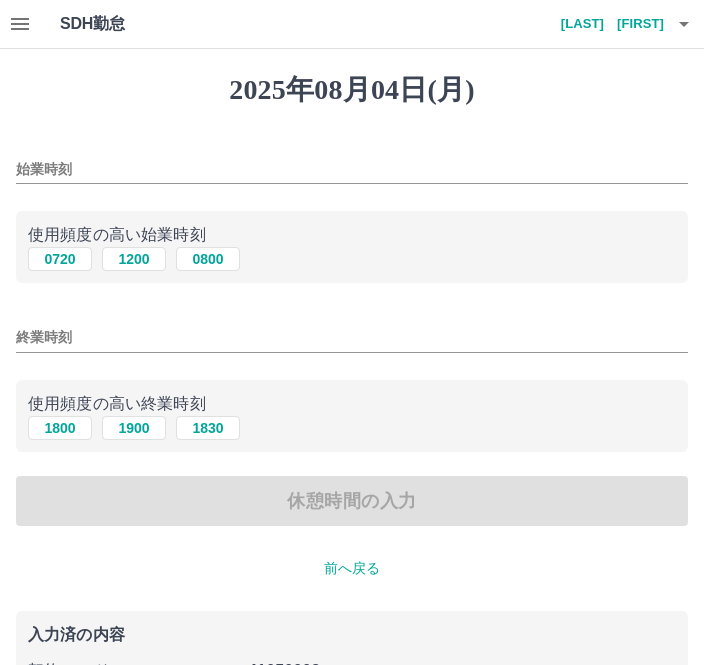 click on "始業時刻 使用頻度の高い始業時刻 0720 1200 0800 終業時刻 使用頻度の高い終業時刻 1800 1900 1830 休憩時間の入力" at bounding box center [352, 333] 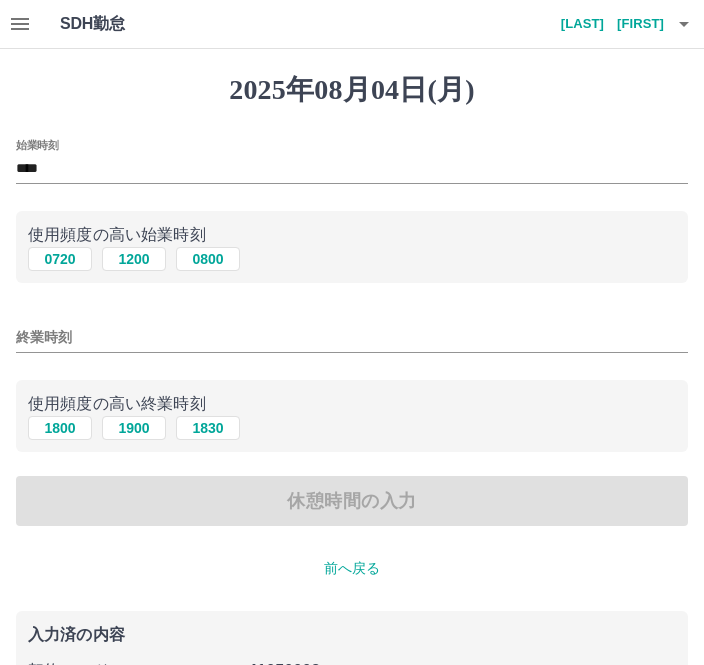 click on "1830" at bounding box center (208, 428) 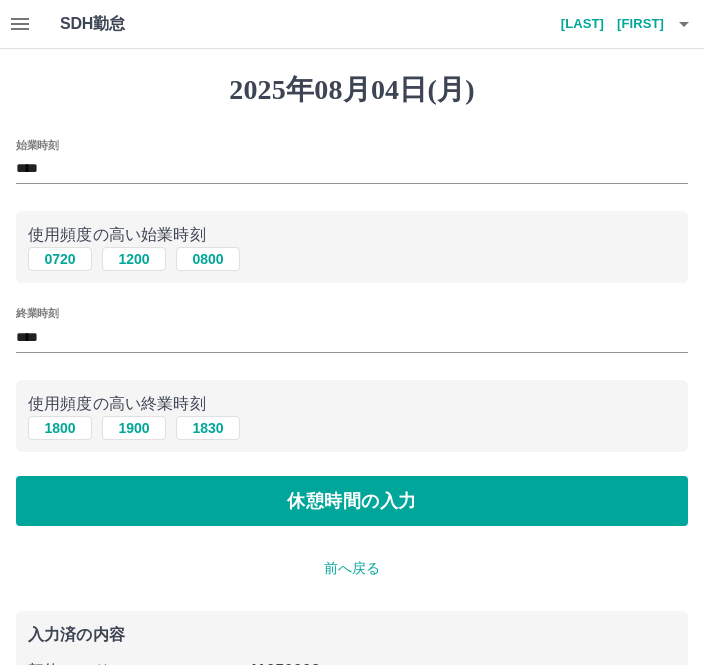 click on "休憩時間の入力" at bounding box center (352, 501) 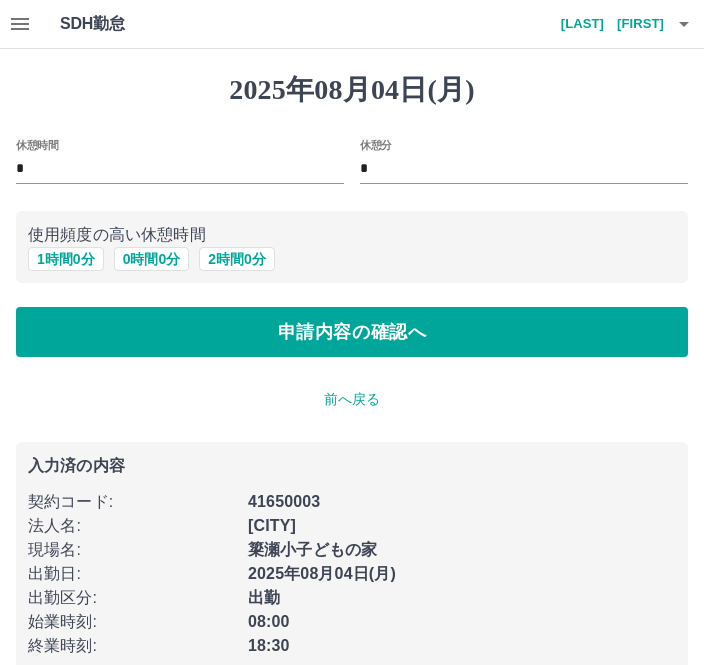 click on "1 時間 0 分" at bounding box center [66, 259] 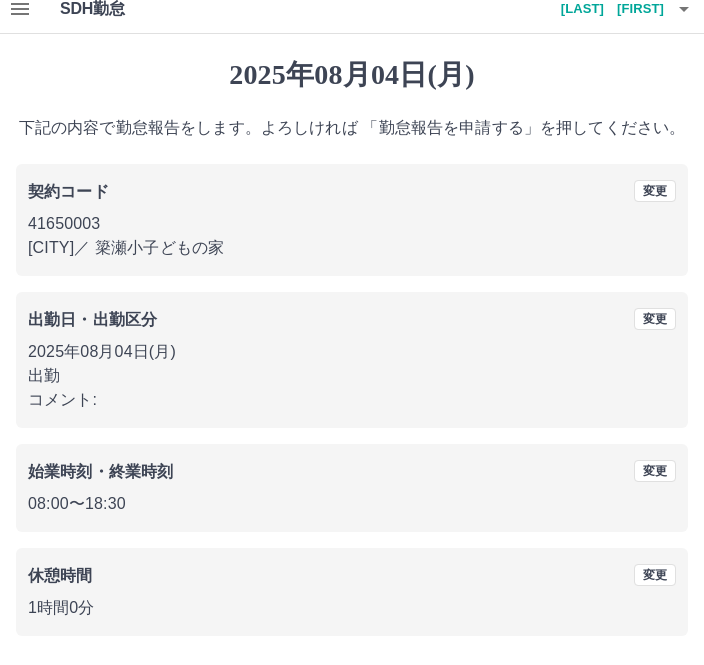 scroll, scrollTop: 19, scrollLeft: 0, axis: vertical 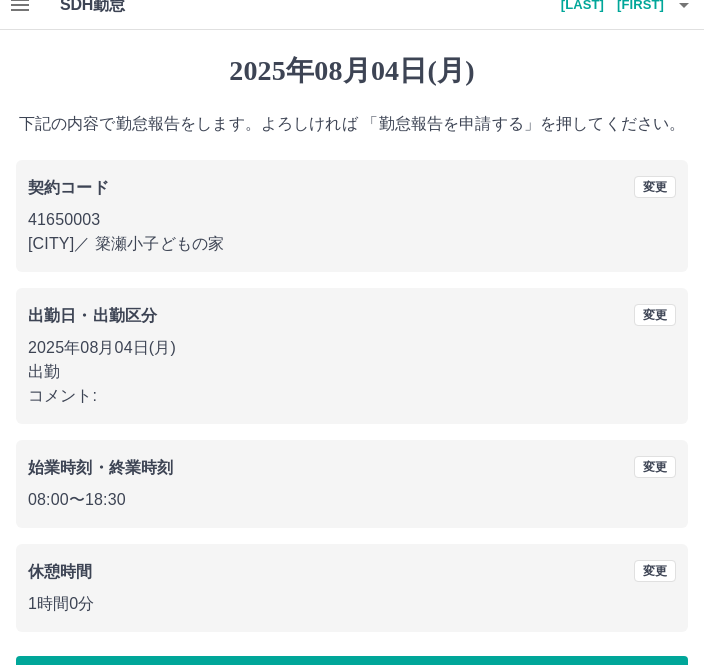 click on "勤怠報告を申請する" at bounding box center (352, 681) 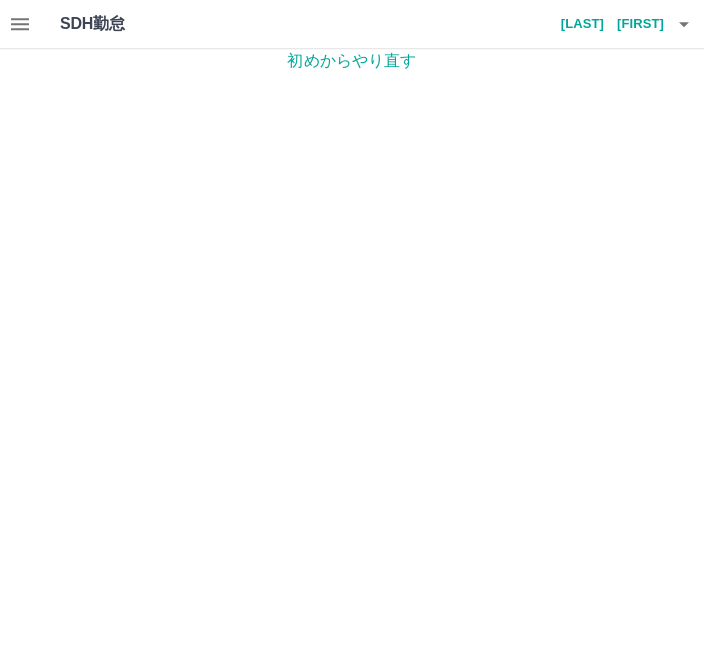 scroll, scrollTop: 0, scrollLeft: 0, axis: both 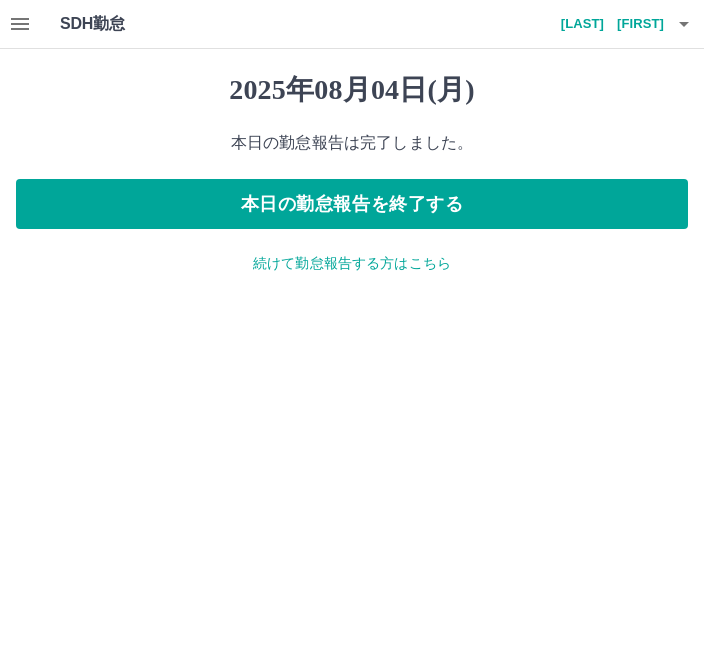 click on "本日の勤怠報告を終了する" at bounding box center [352, 204] 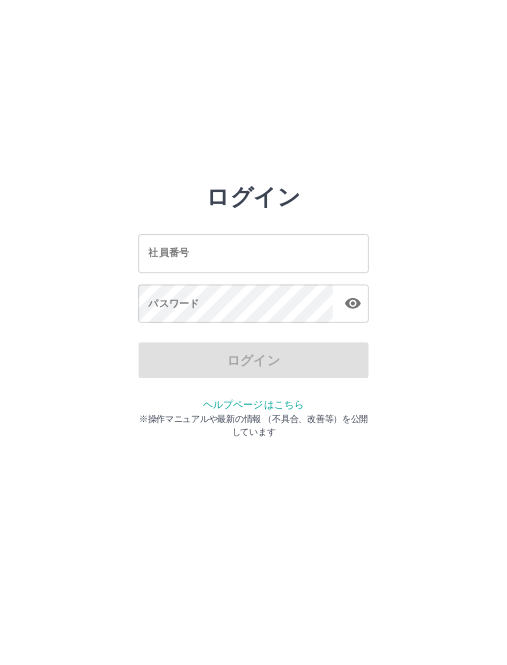 scroll, scrollTop: 0, scrollLeft: 0, axis: both 